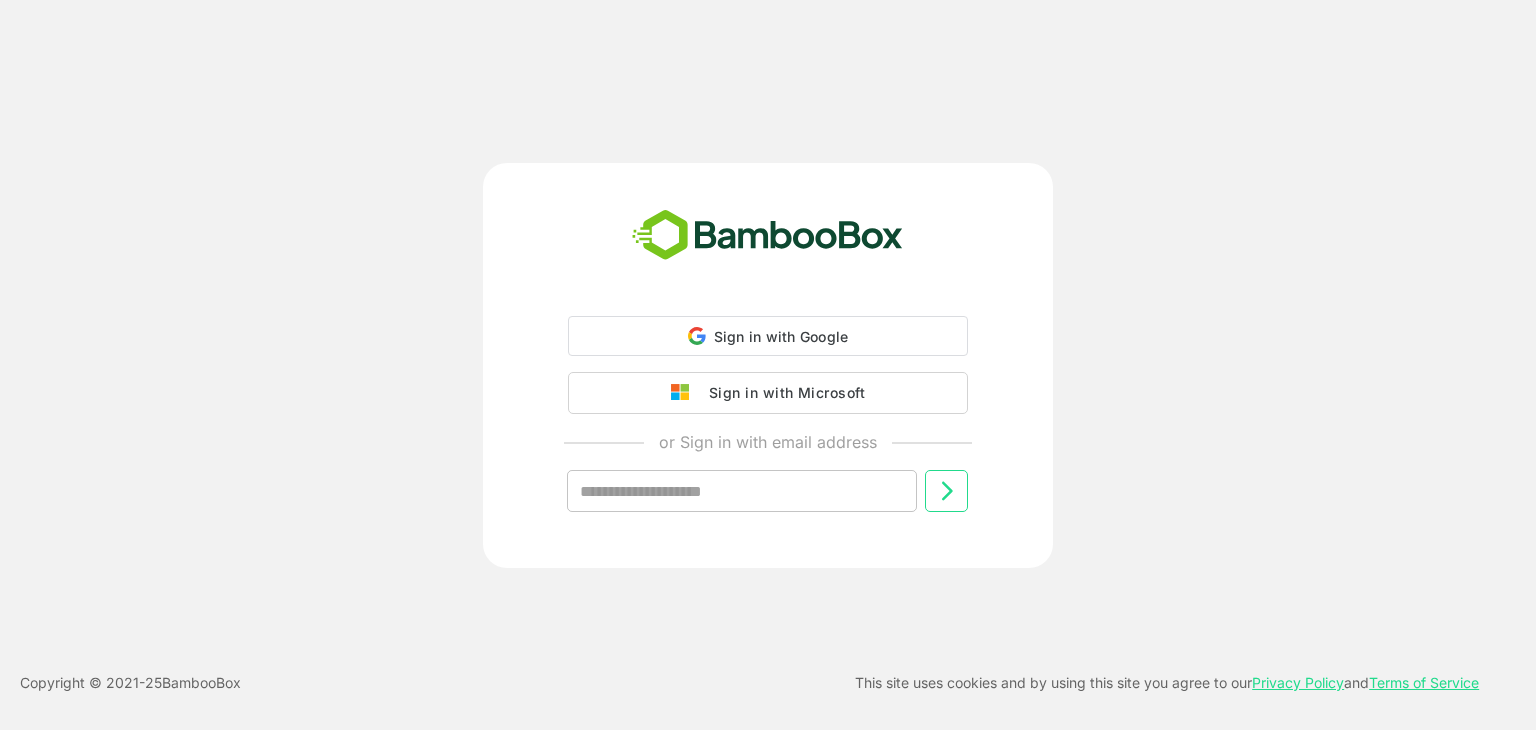 scroll, scrollTop: 0, scrollLeft: 0, axis: both 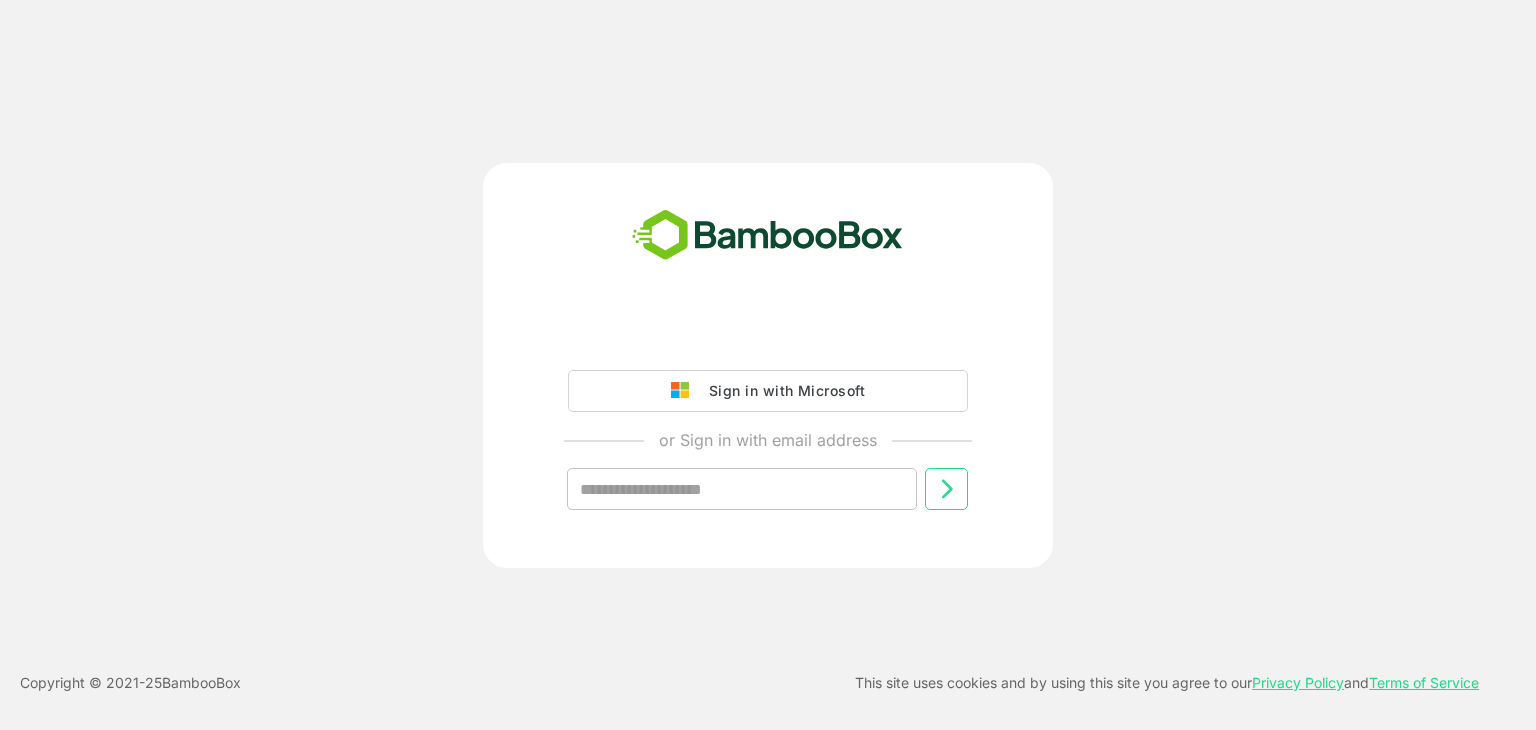 click at bounding box center (742, 489) 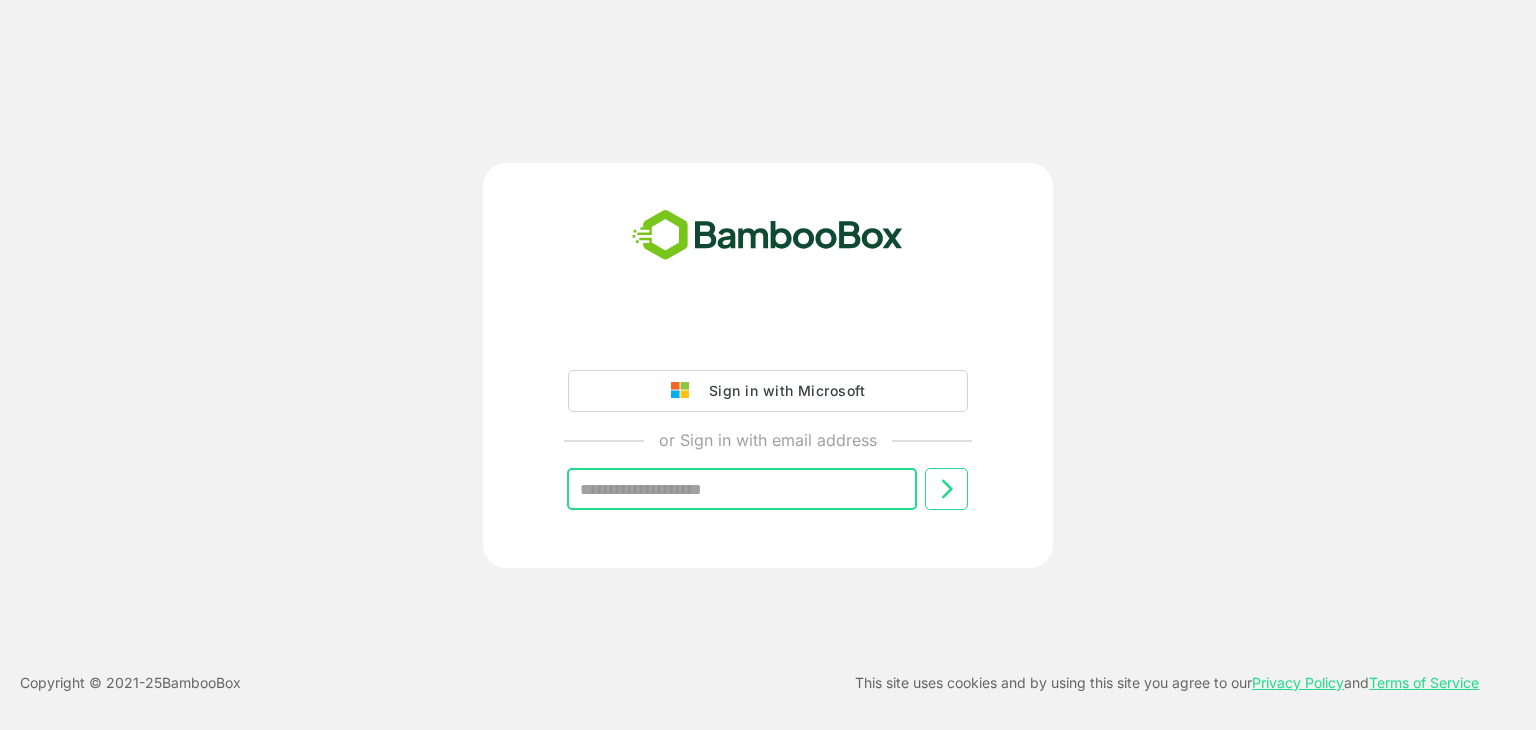 type on "**********" 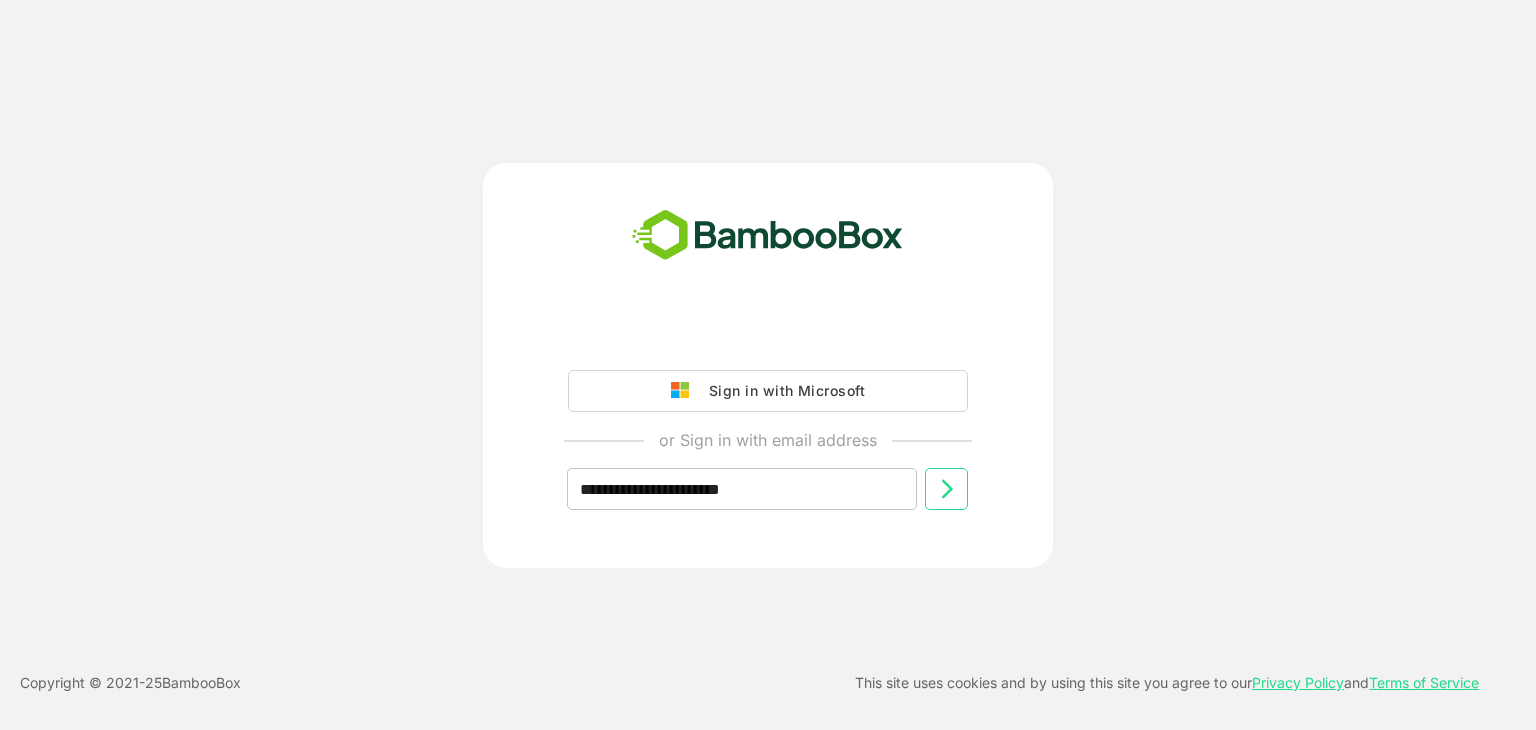 click 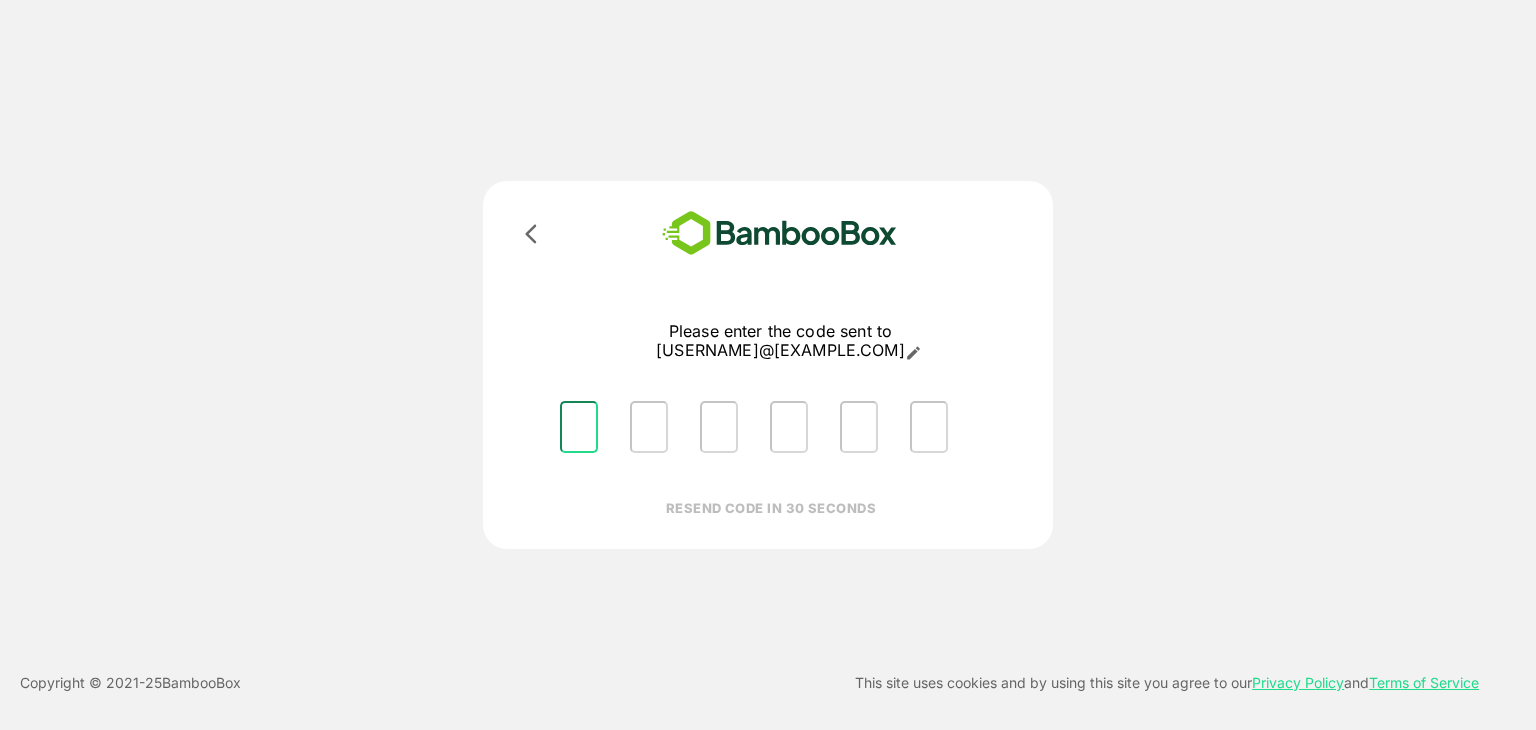 click at bounding box center [579, 427] 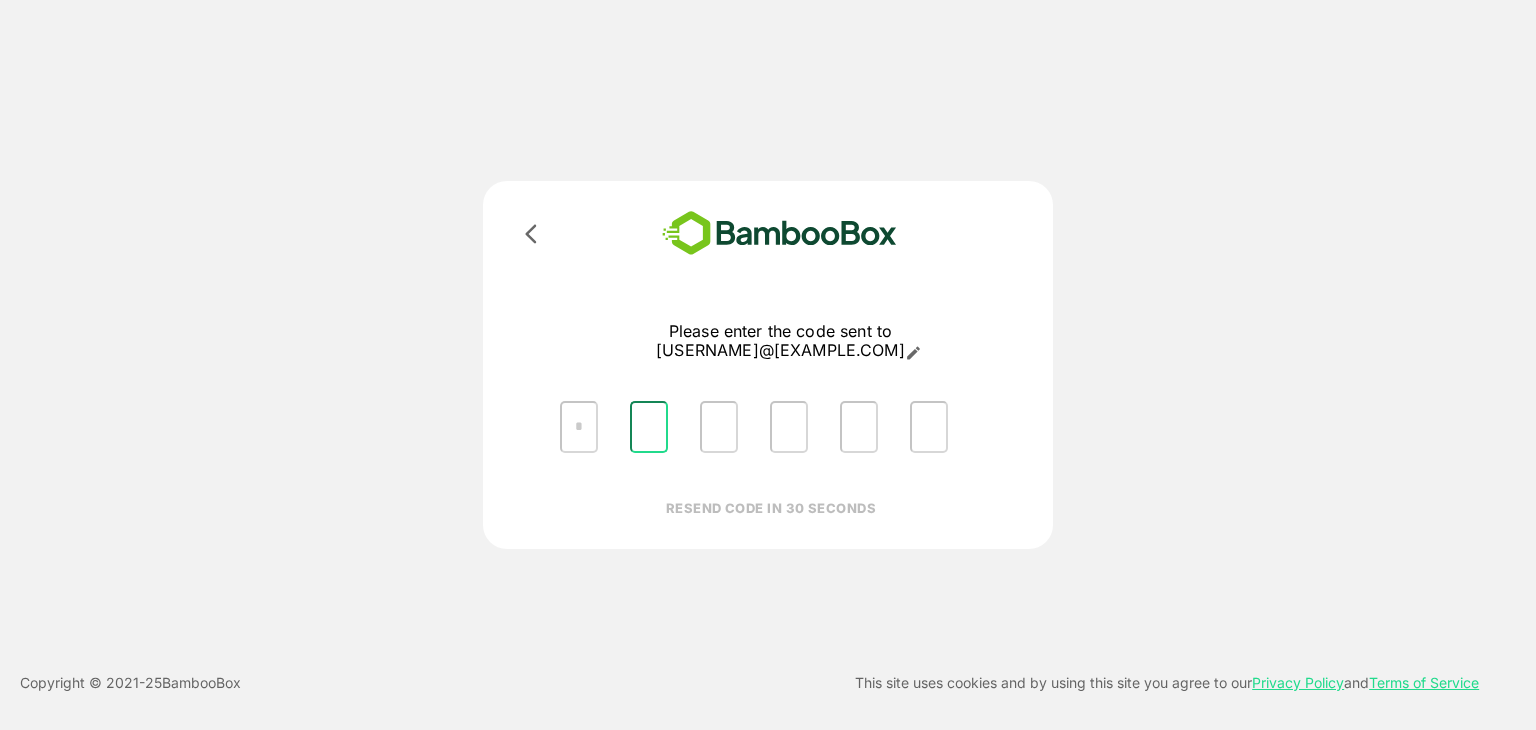 type on "*" 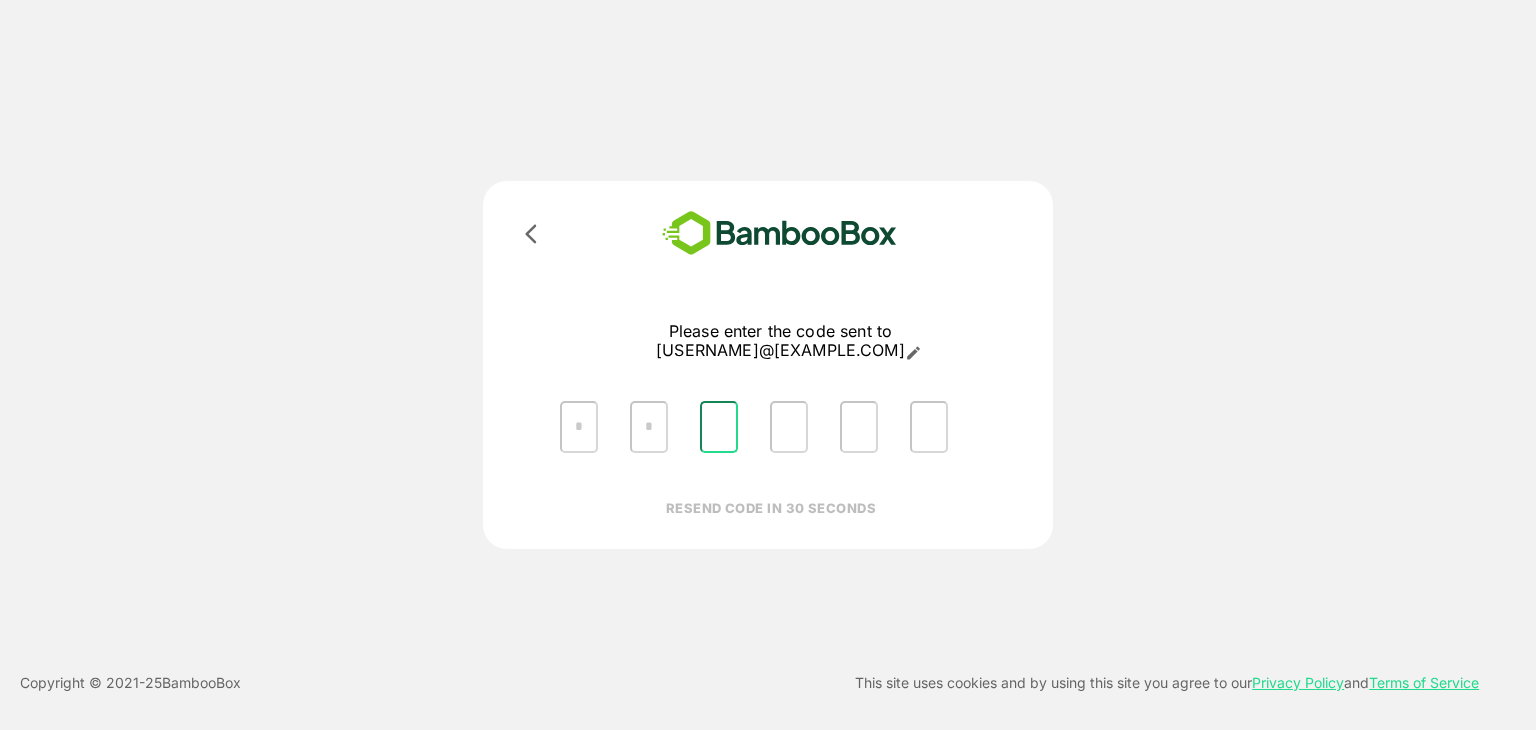 type on "*" 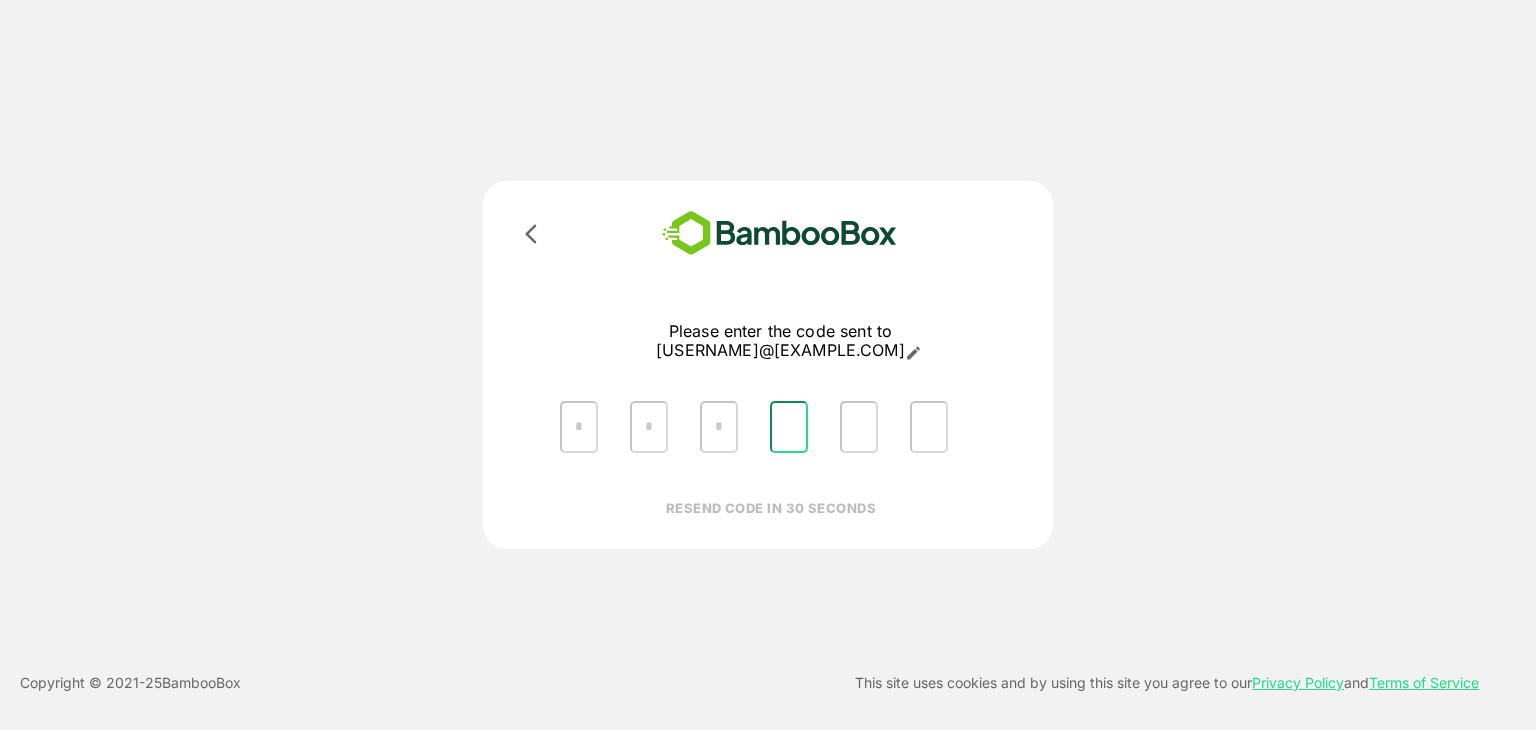 type on "*" 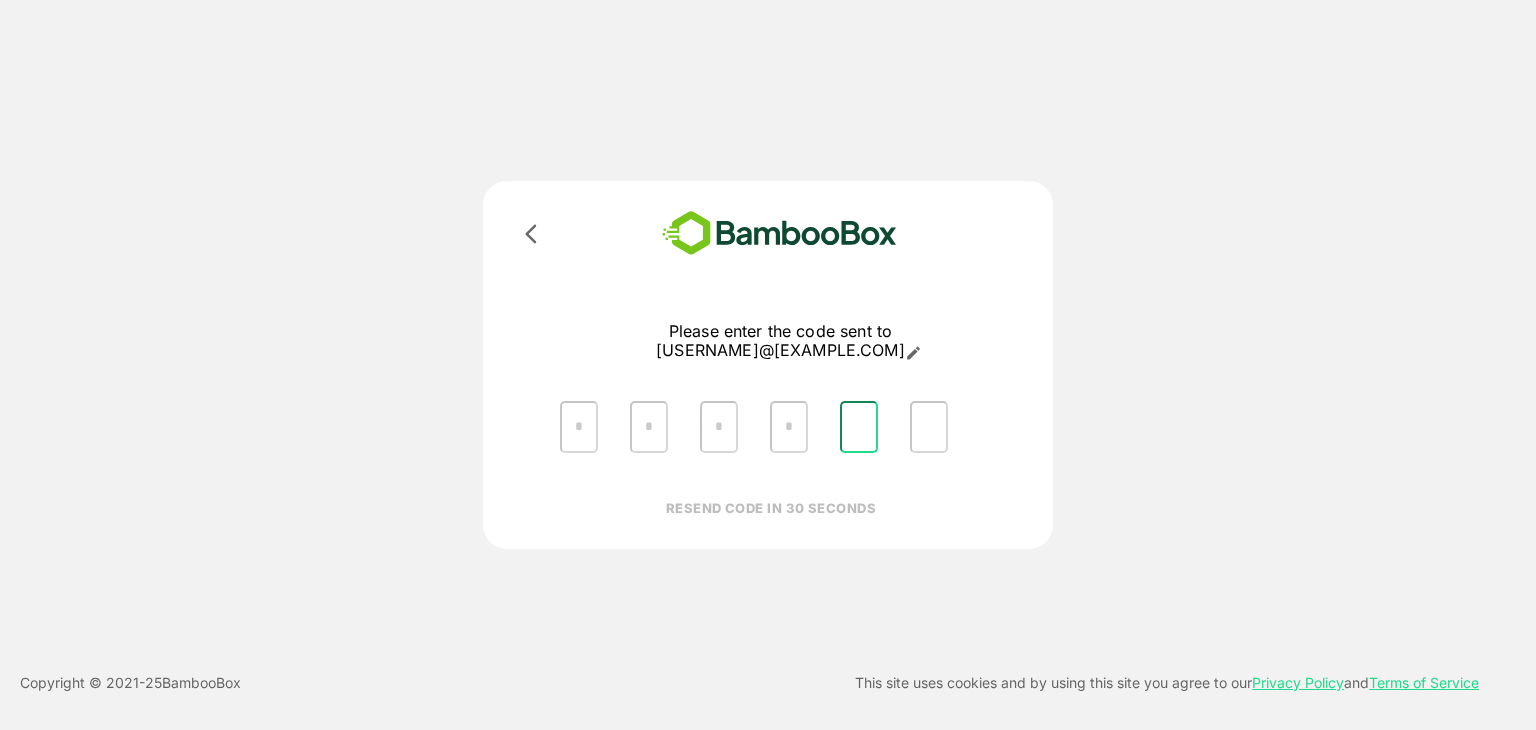 type on "*" 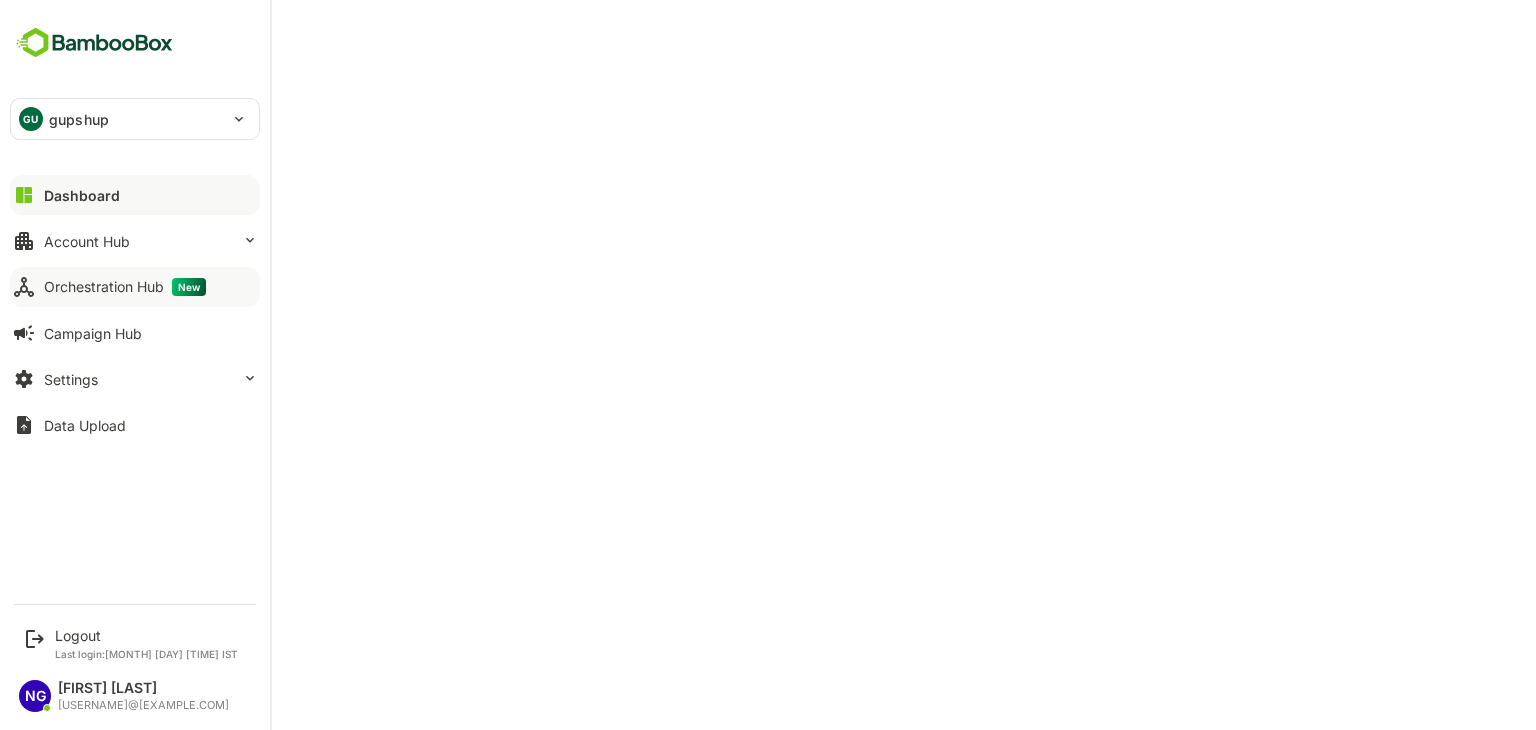 click on "Orchestration Hub New" at bounding box center [125, 287] 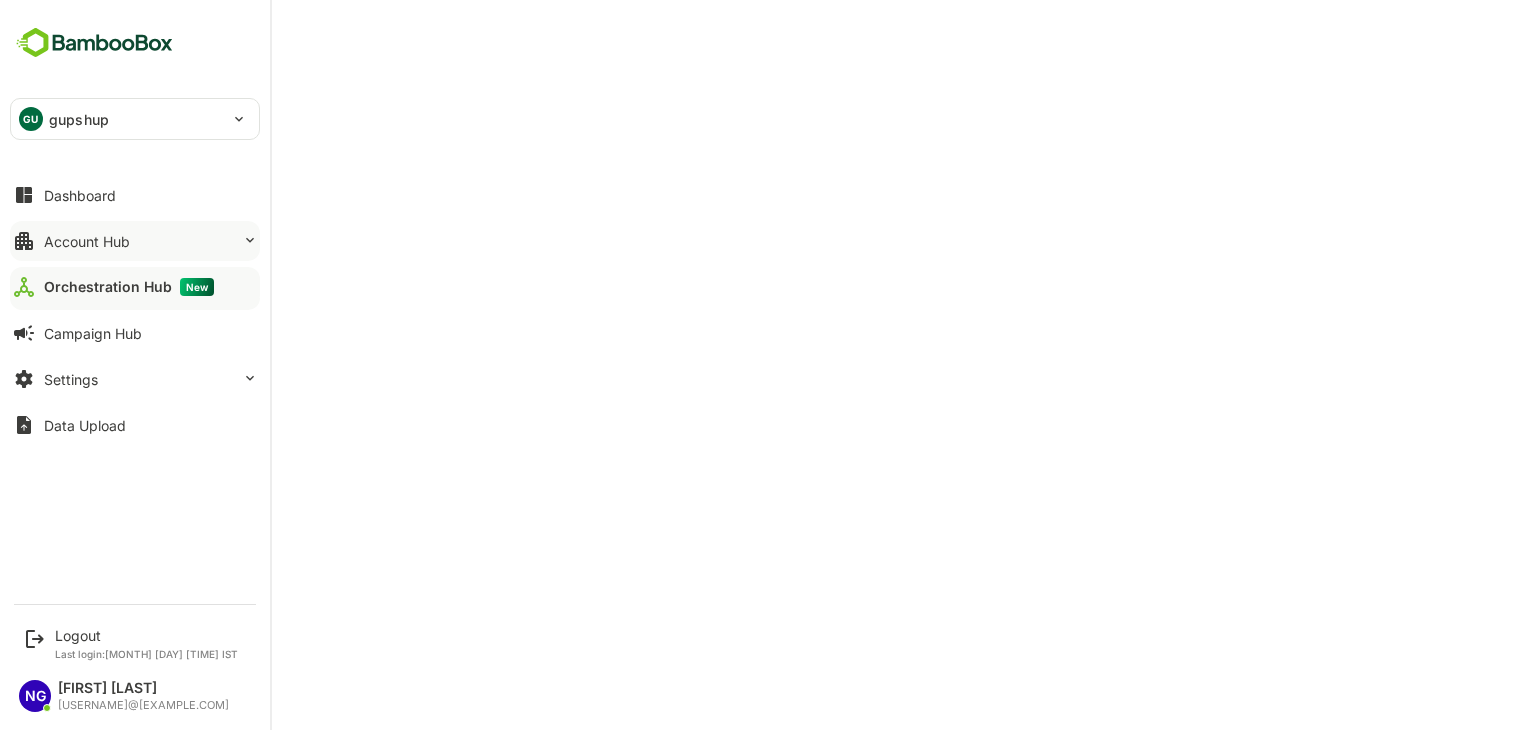 click on "Account Hub" at bounding box center (87, 241) 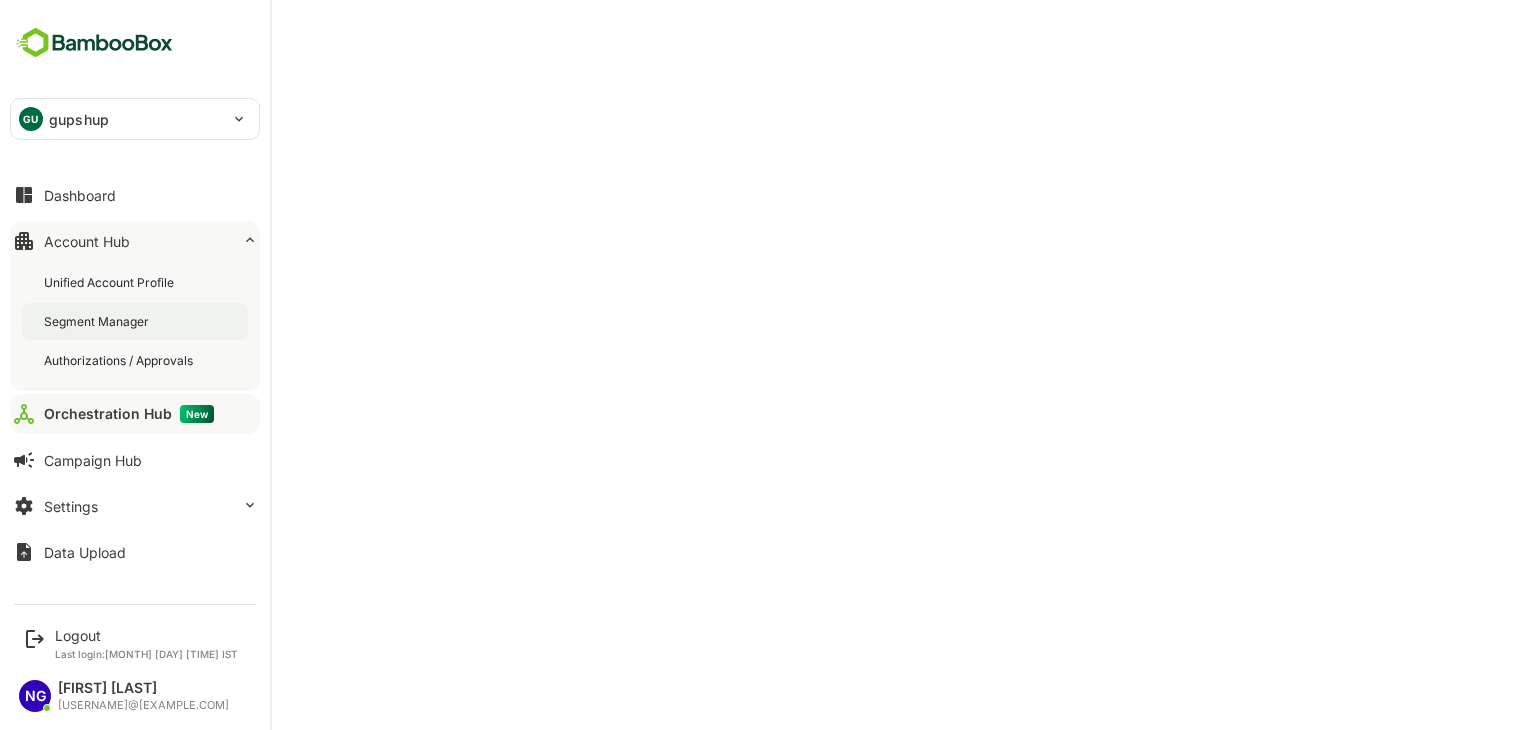 click on "Segment Manager" at bounding box center [98, 321] 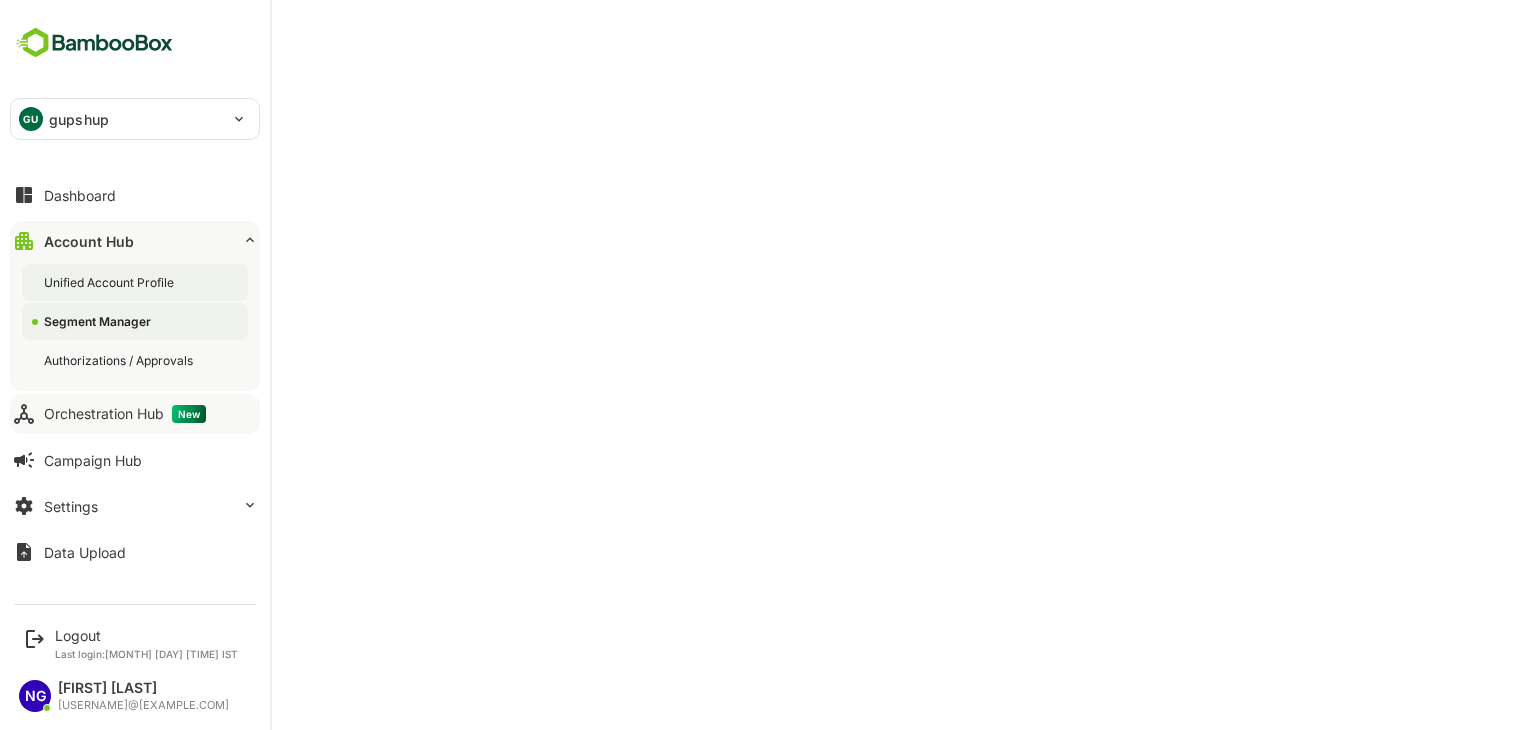 click on "Unified Account Profile" at bounding box center (111, 282) 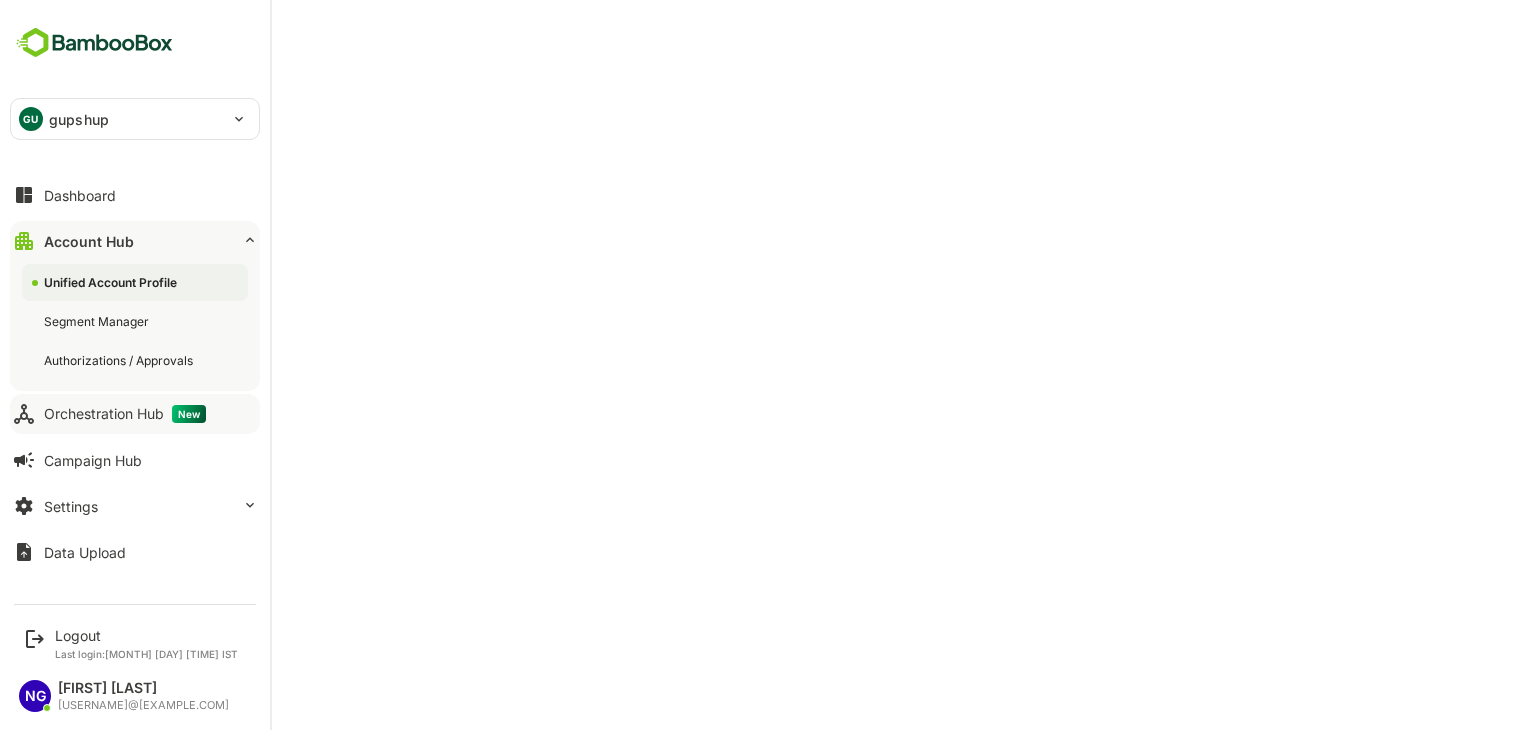 click on "Unified Account Profile" at bounding box center [135, 282] 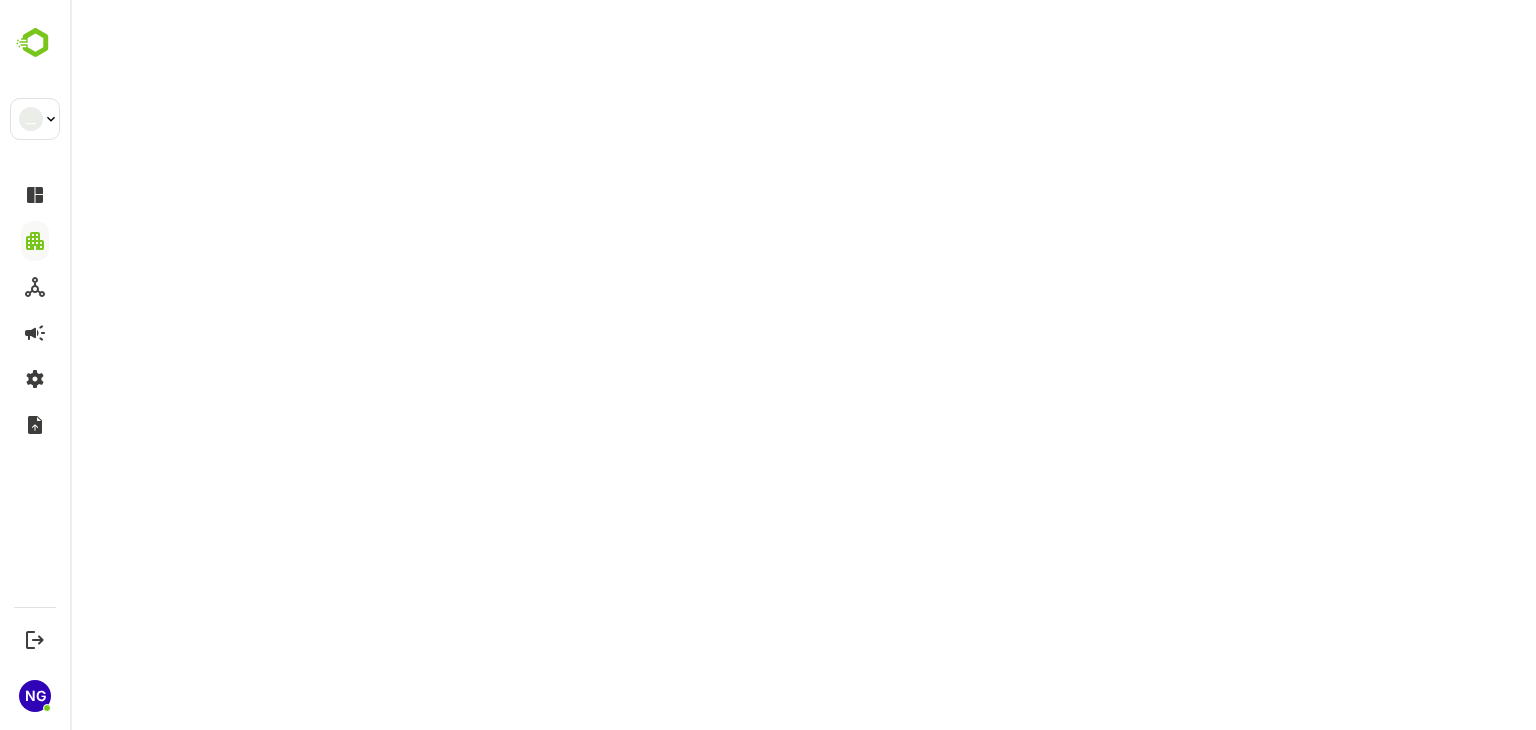 scroll, scrollTop: 0, scrollLeft: 0, axis: both 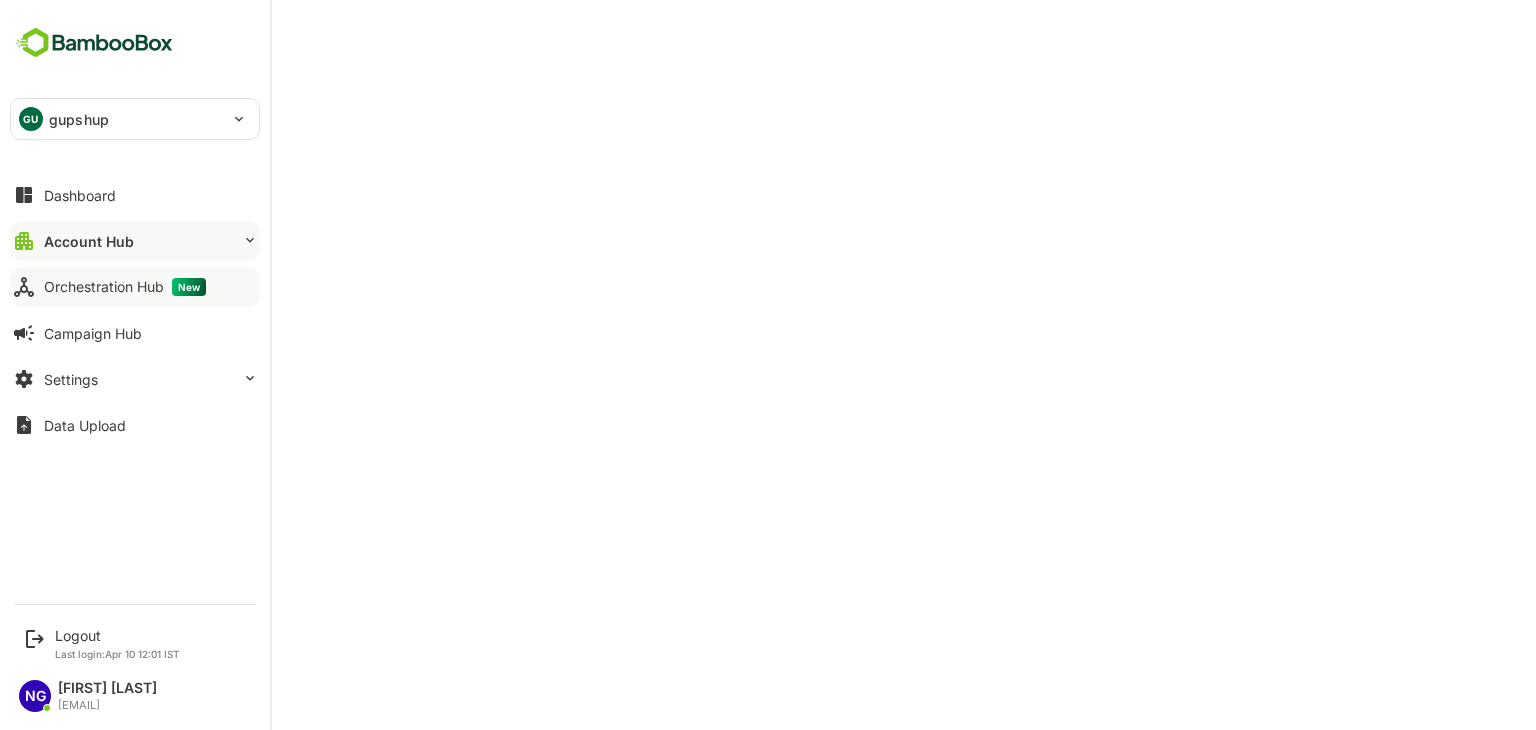 click on "Orchestration Hub New" at bounding box center [125, 287] 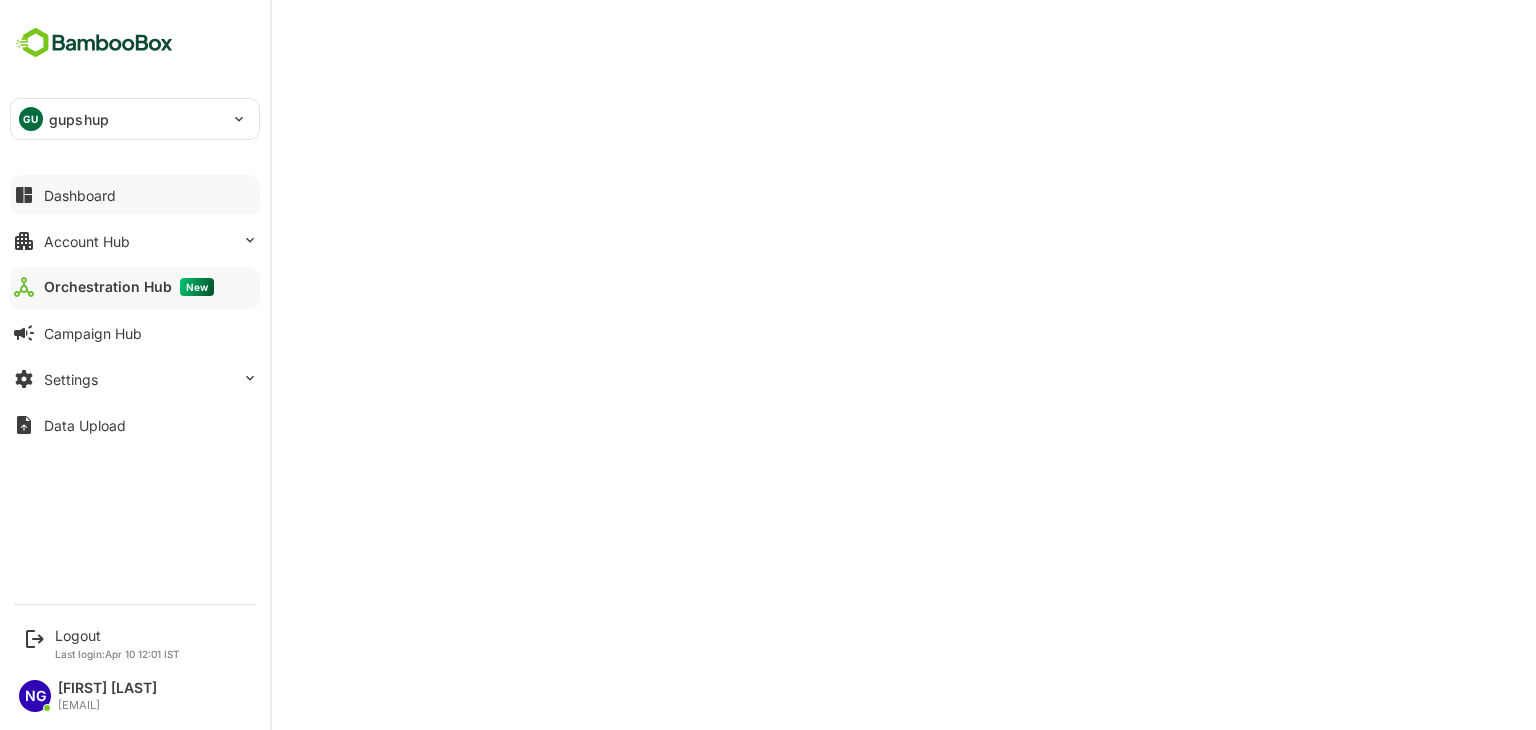 click on "Dashboard" at bounding box center [135, 195] 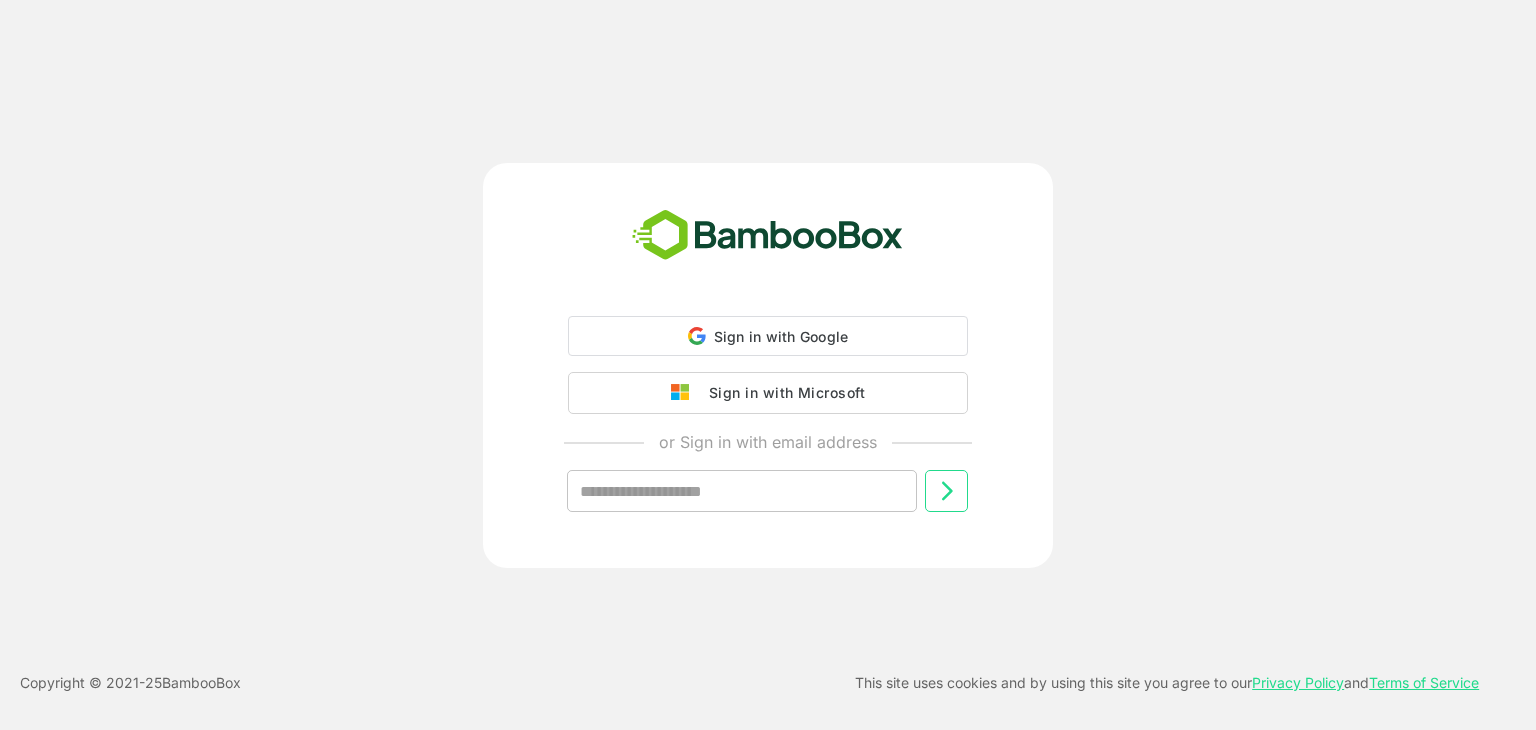 scroll, scrollTop: 0, scrollLeft: 0, axis: both 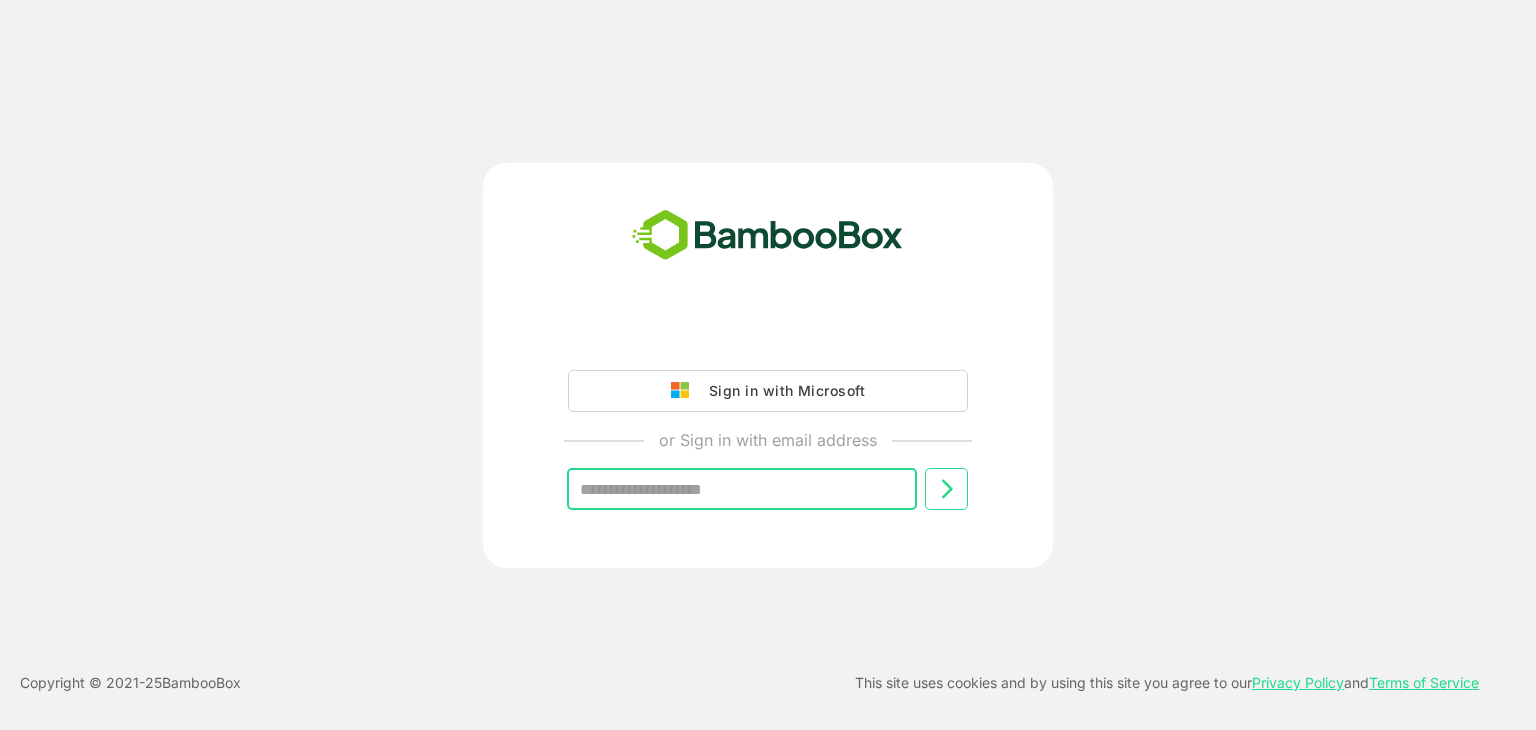 click at bounding box center (742, 489) 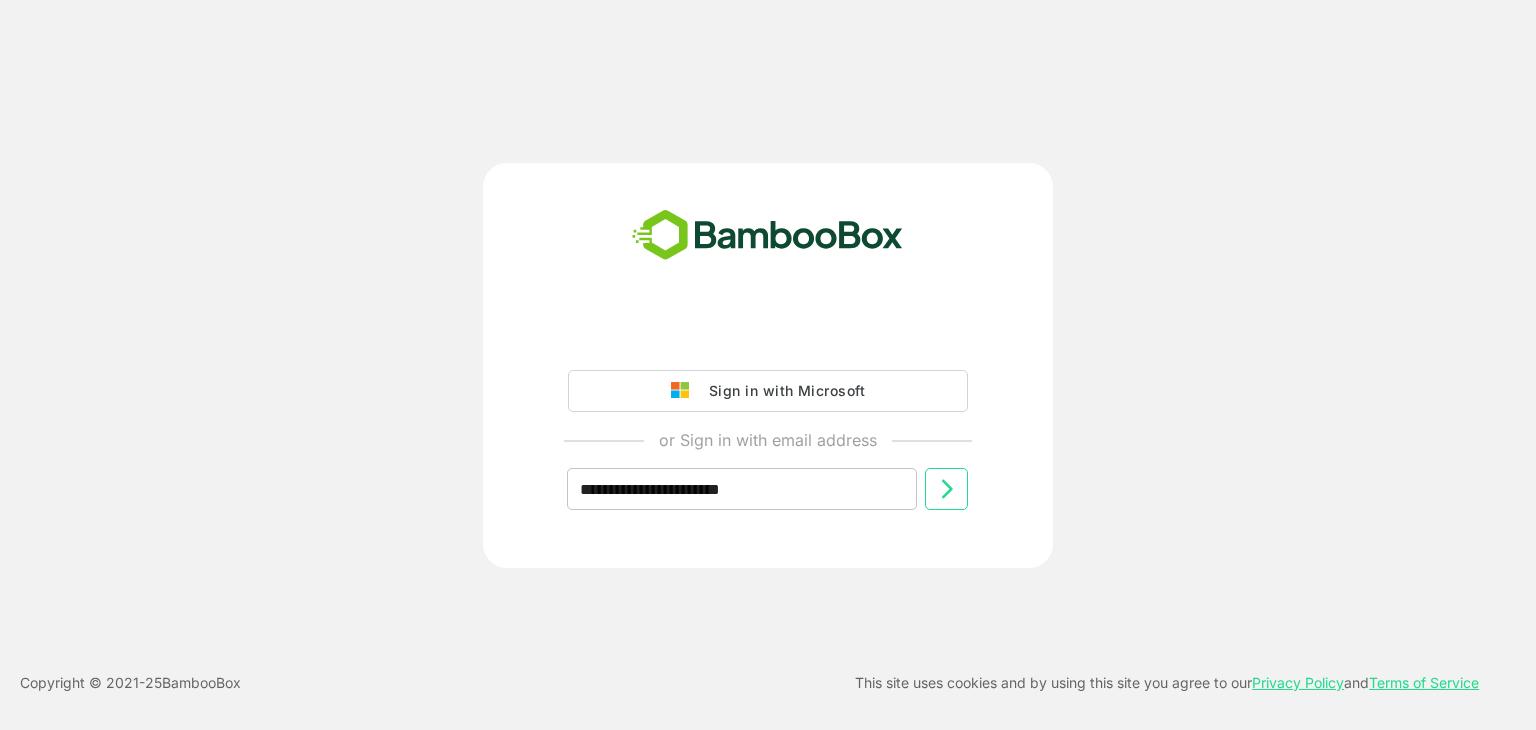 click at bounding box center (946, 489) 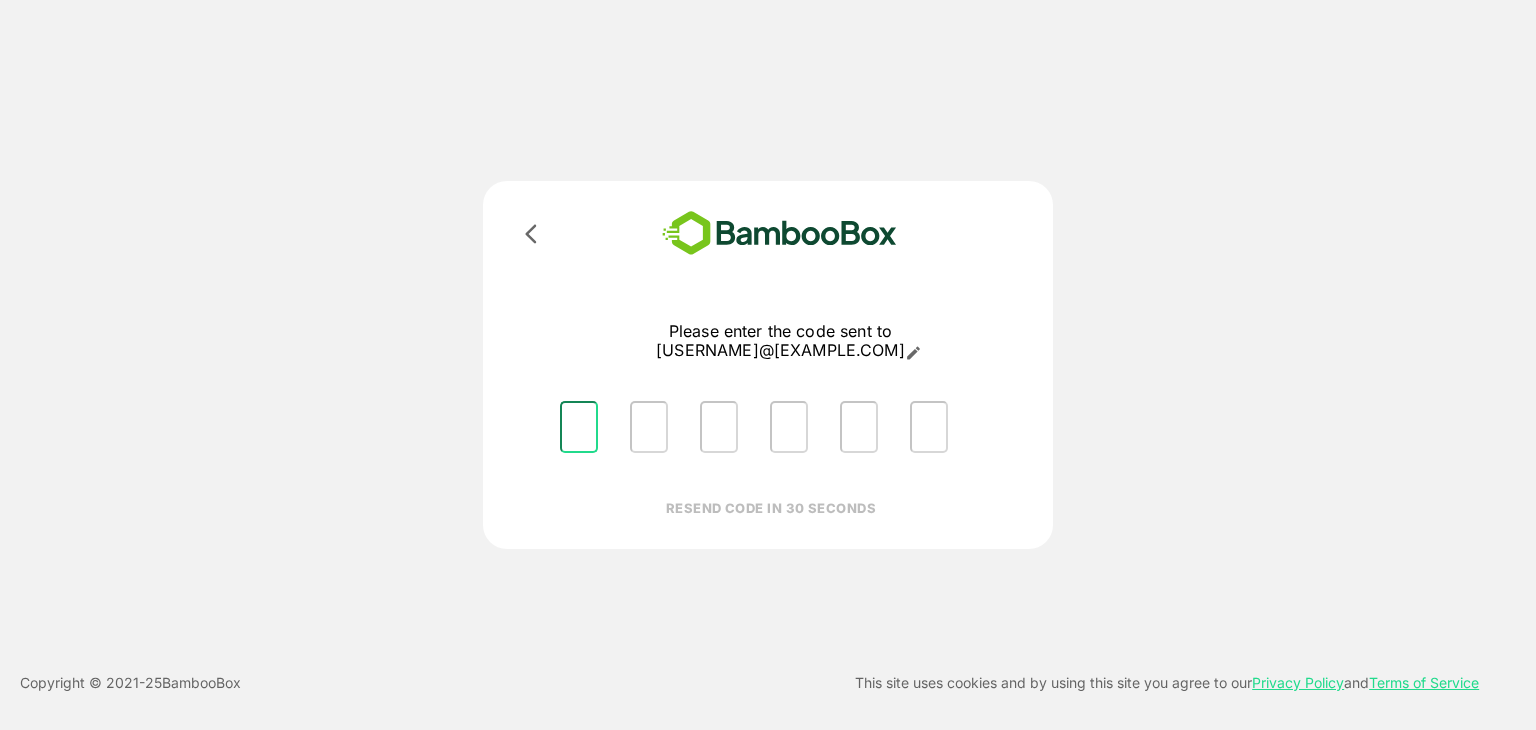click at bounding box center [579, 427] 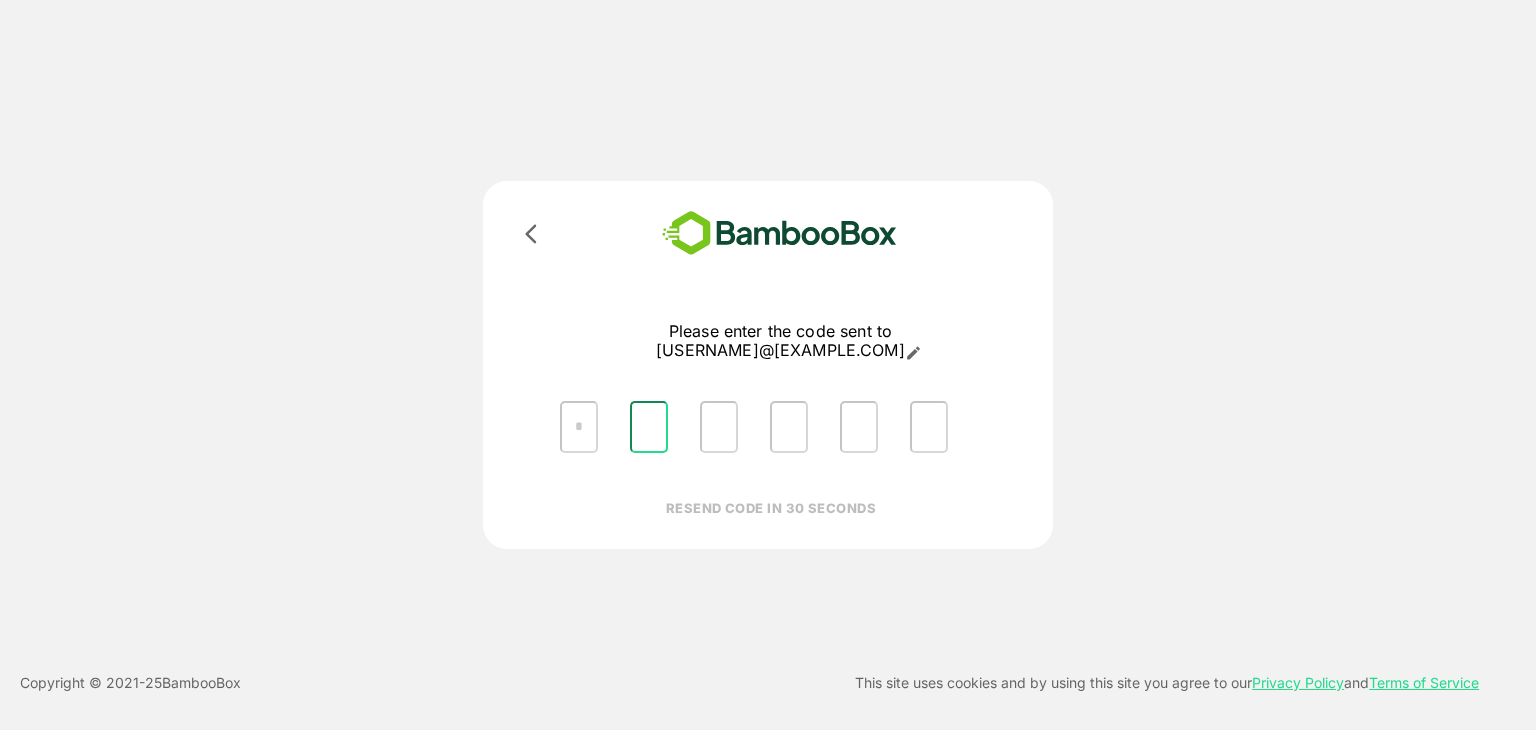 type on "*" 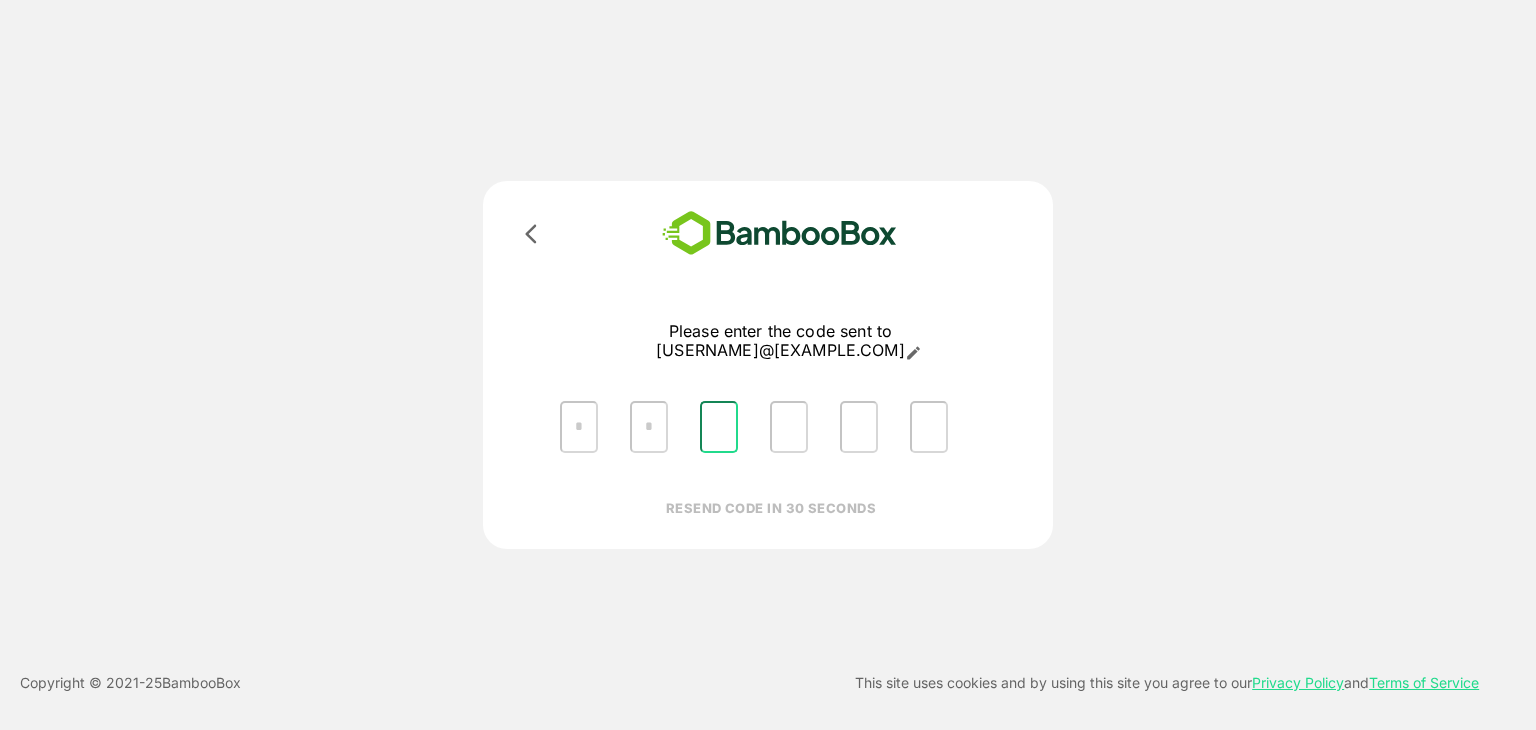 type on "*" 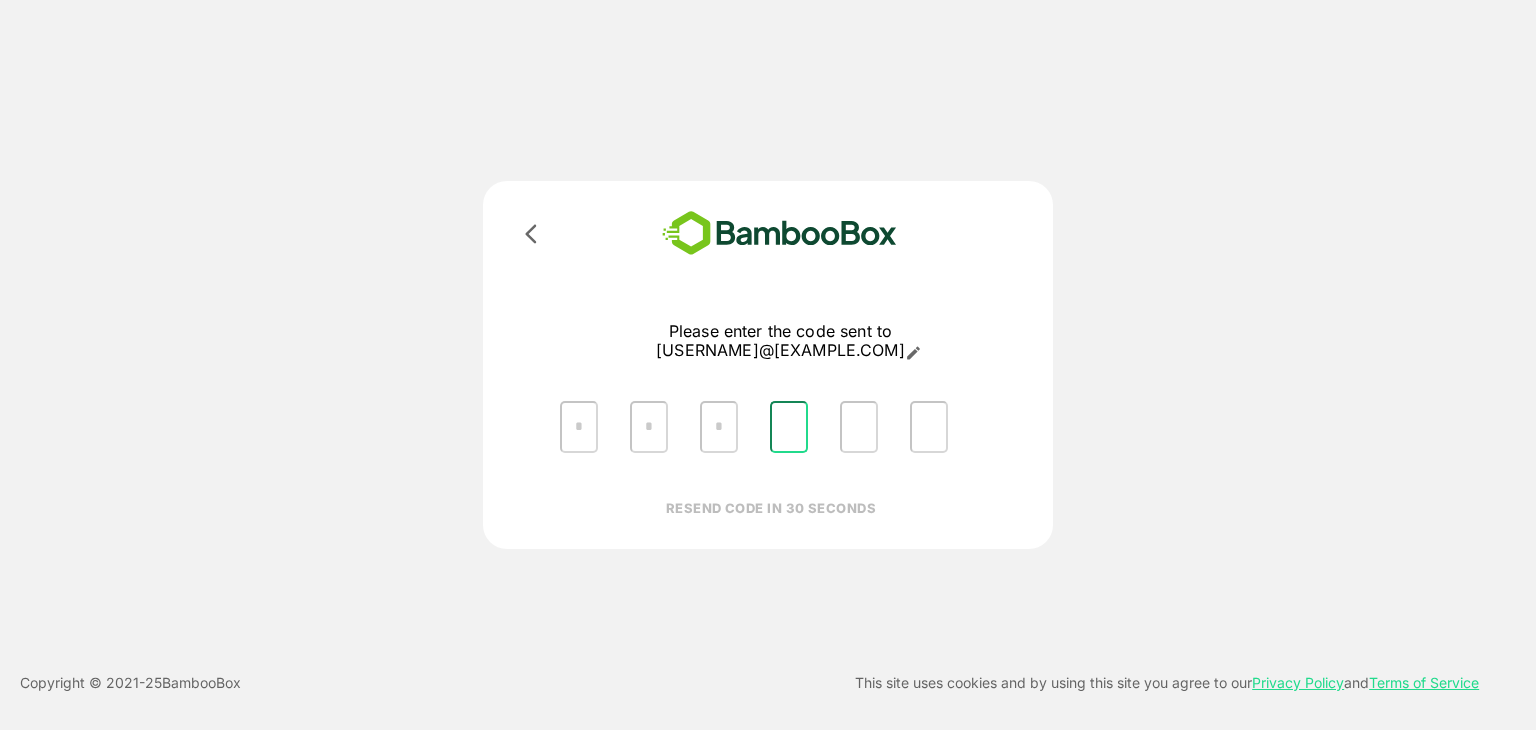type on "*" 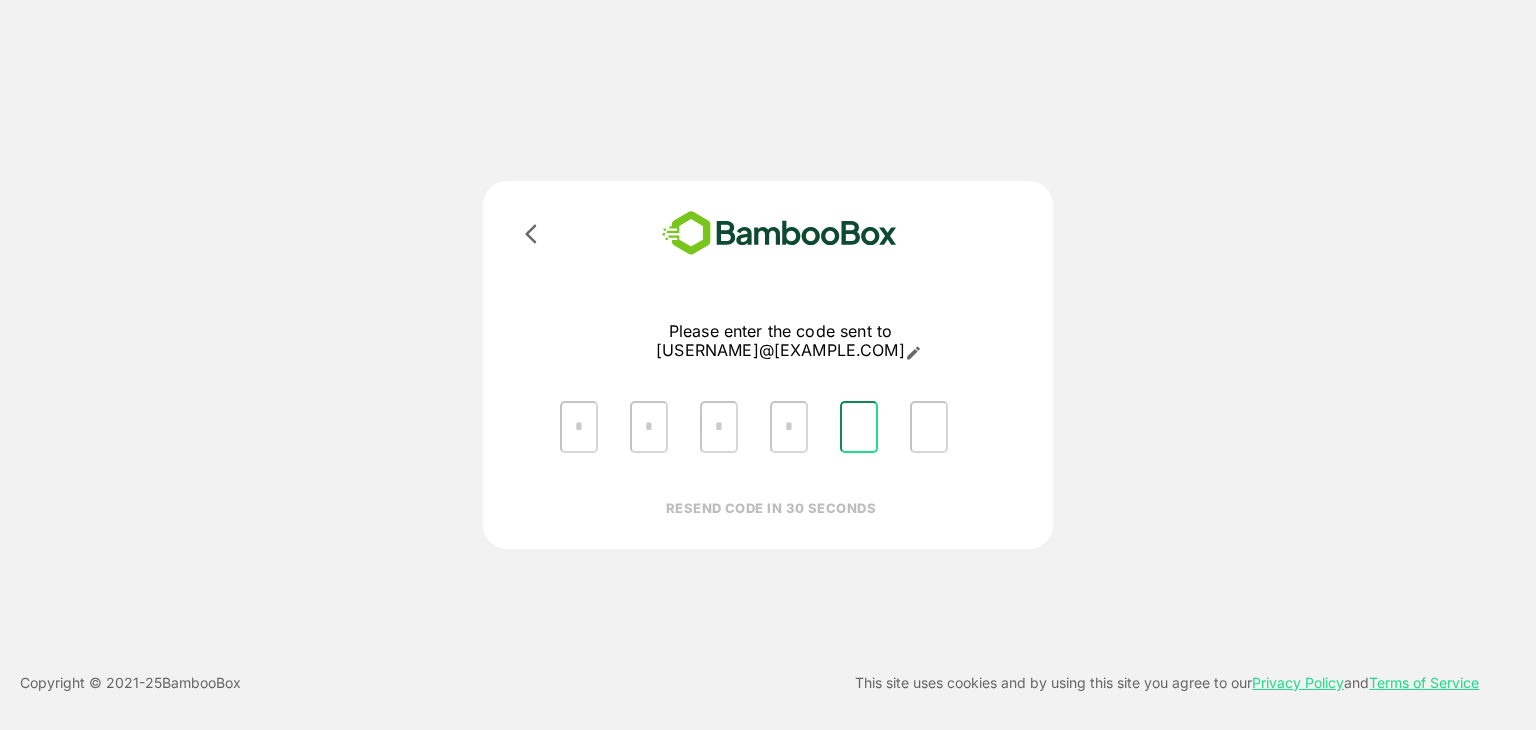 type on "*" 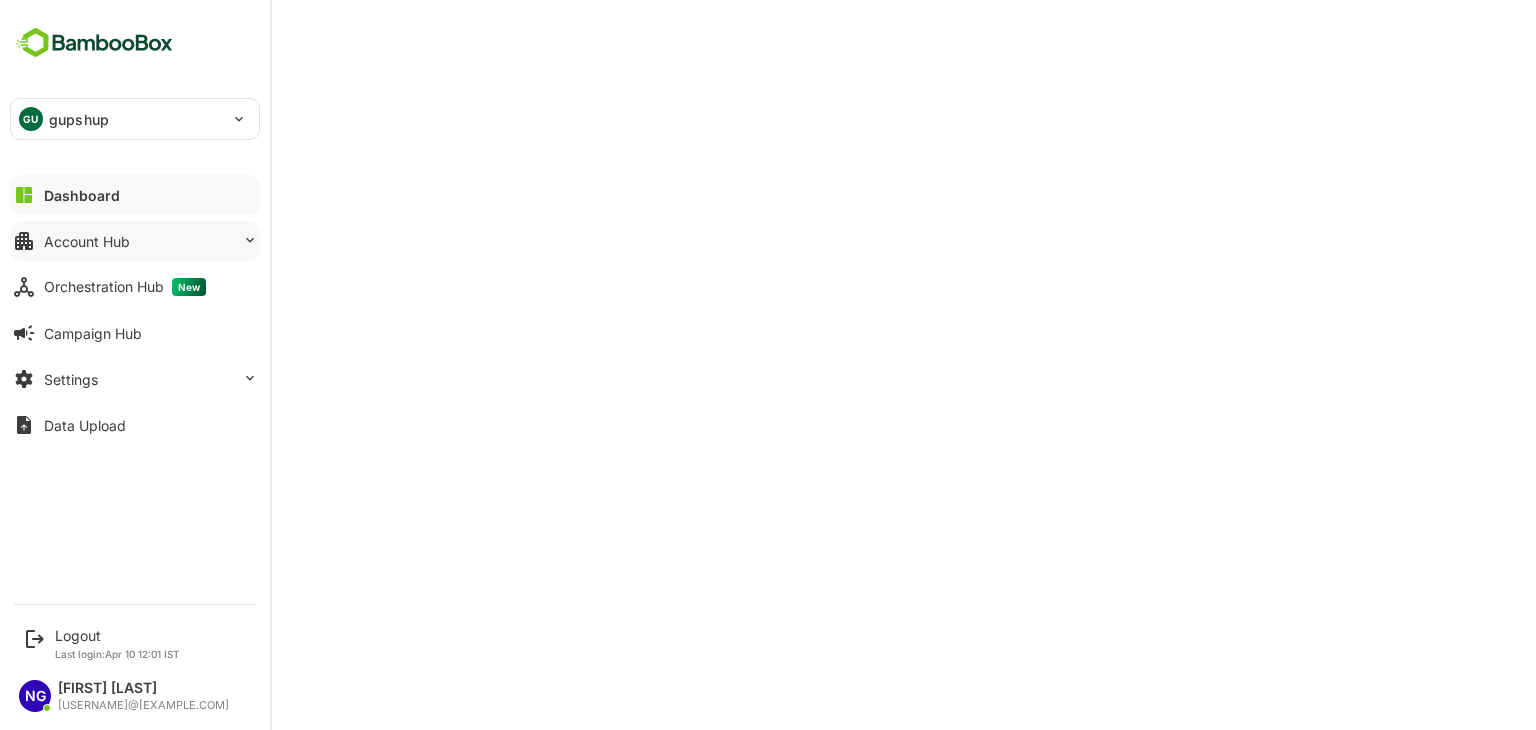 click on "Account Hub" at bounding box center [135, 241] 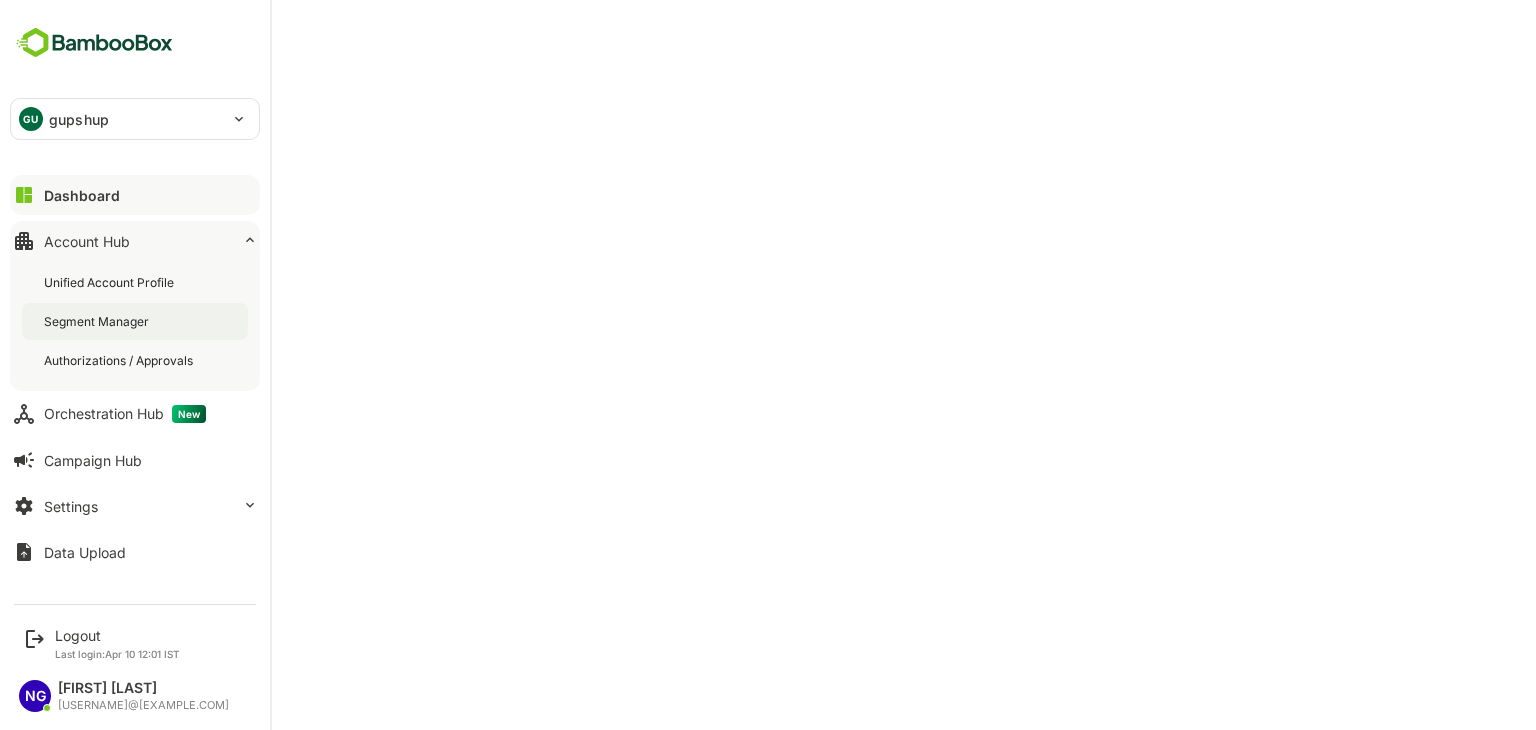click on "Segment Manager" at bounding box center (135, 321) 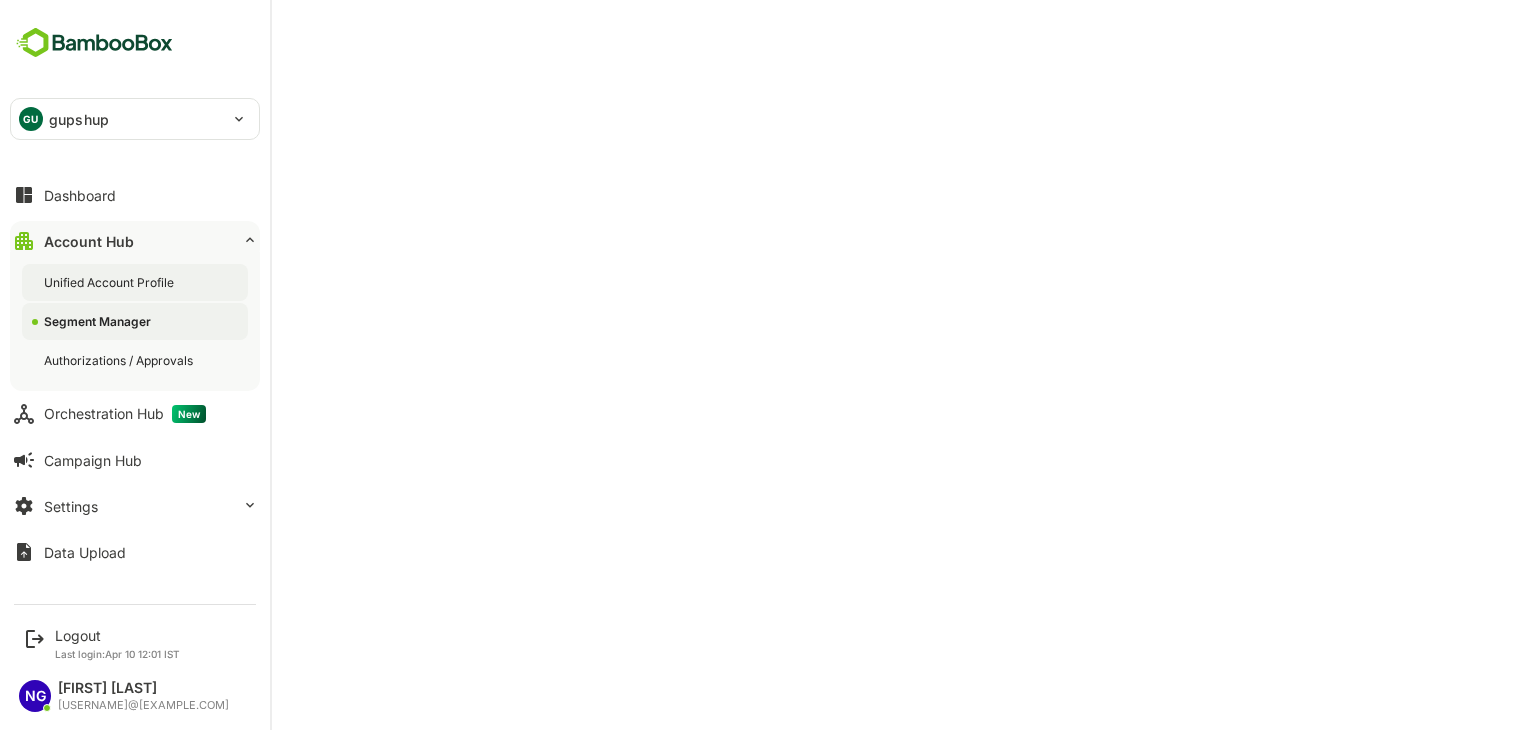 click on "Unified Account Profile" at bounding box center (111, 282) 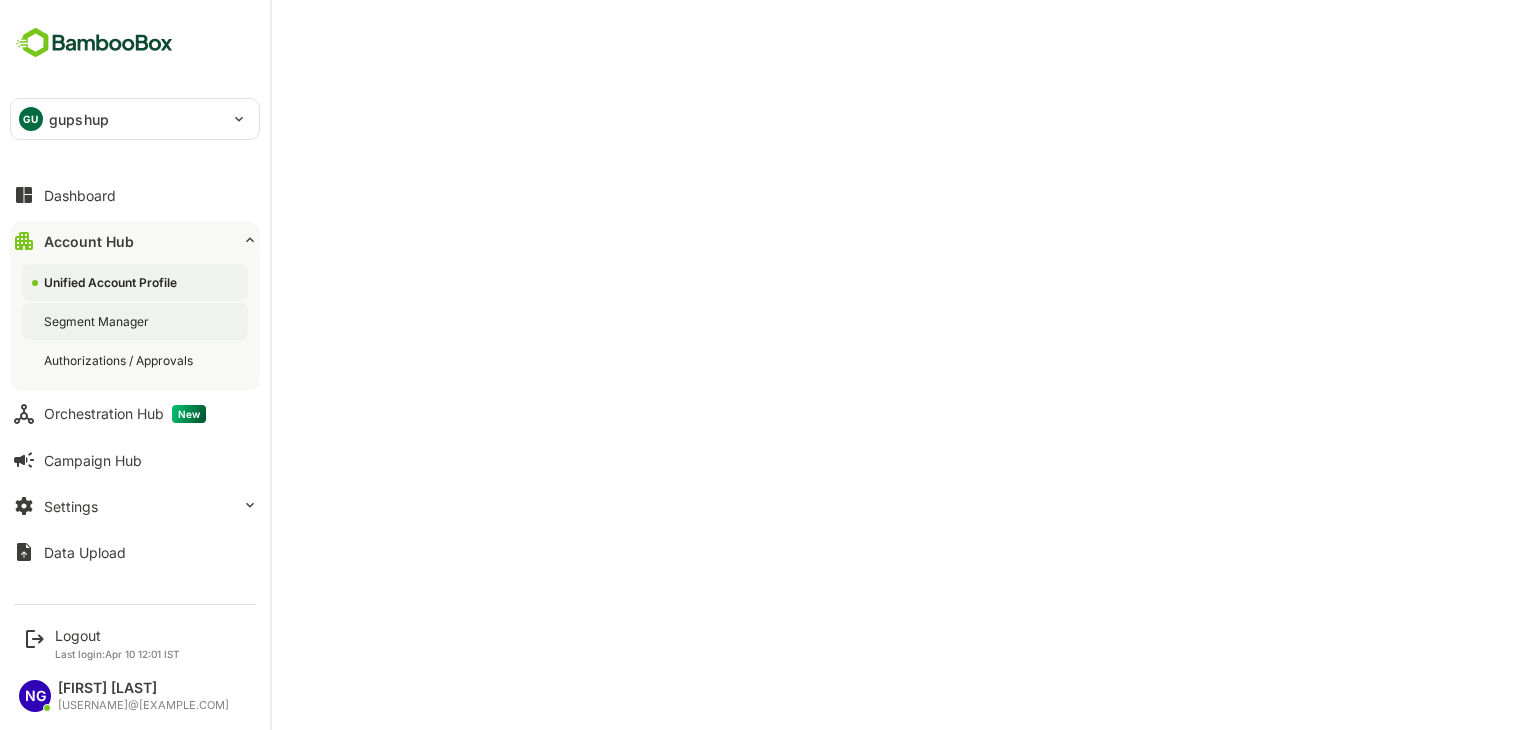 click on "Segment Manager" at bounding box center [98, 321] 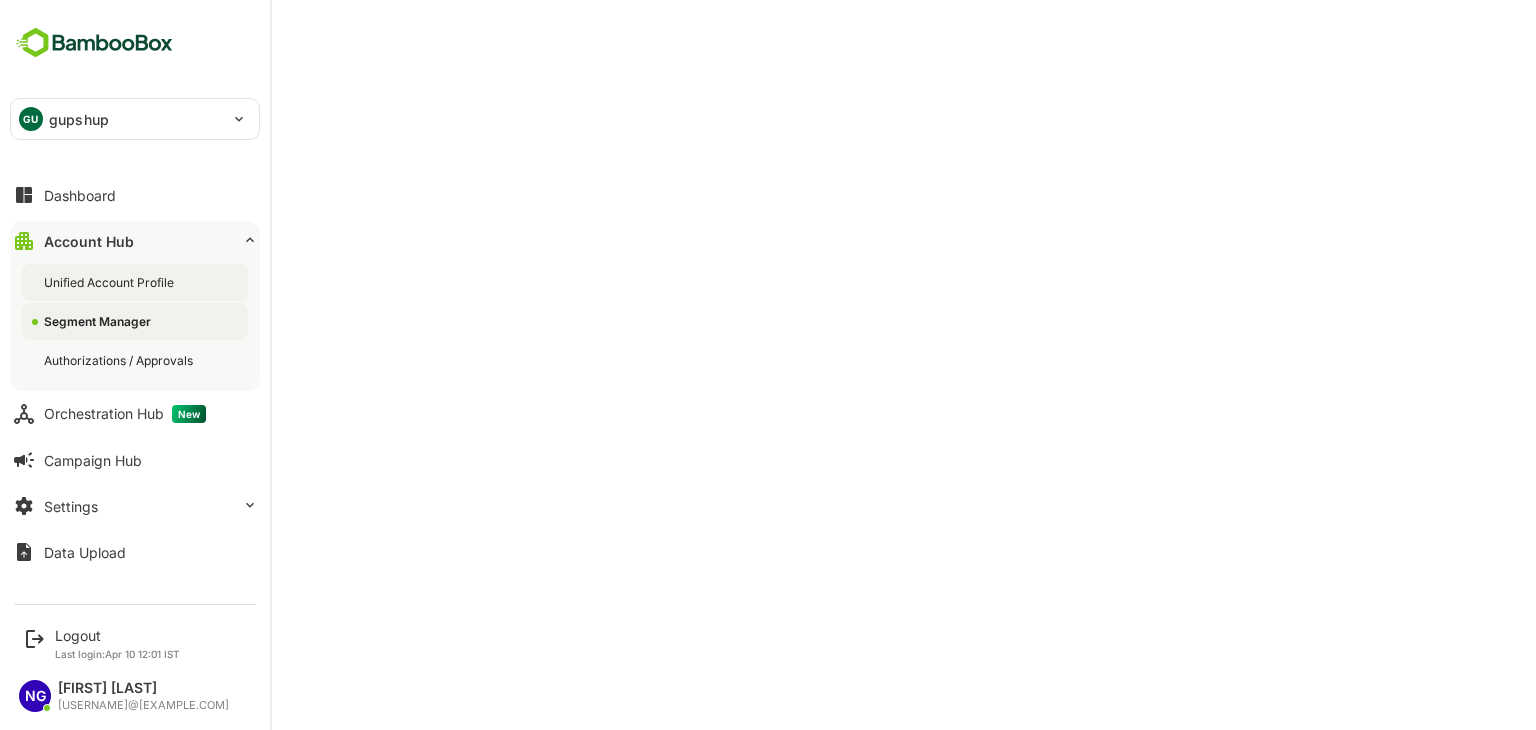 click on "Unified Account Profile" at bounding box center [111, 282] 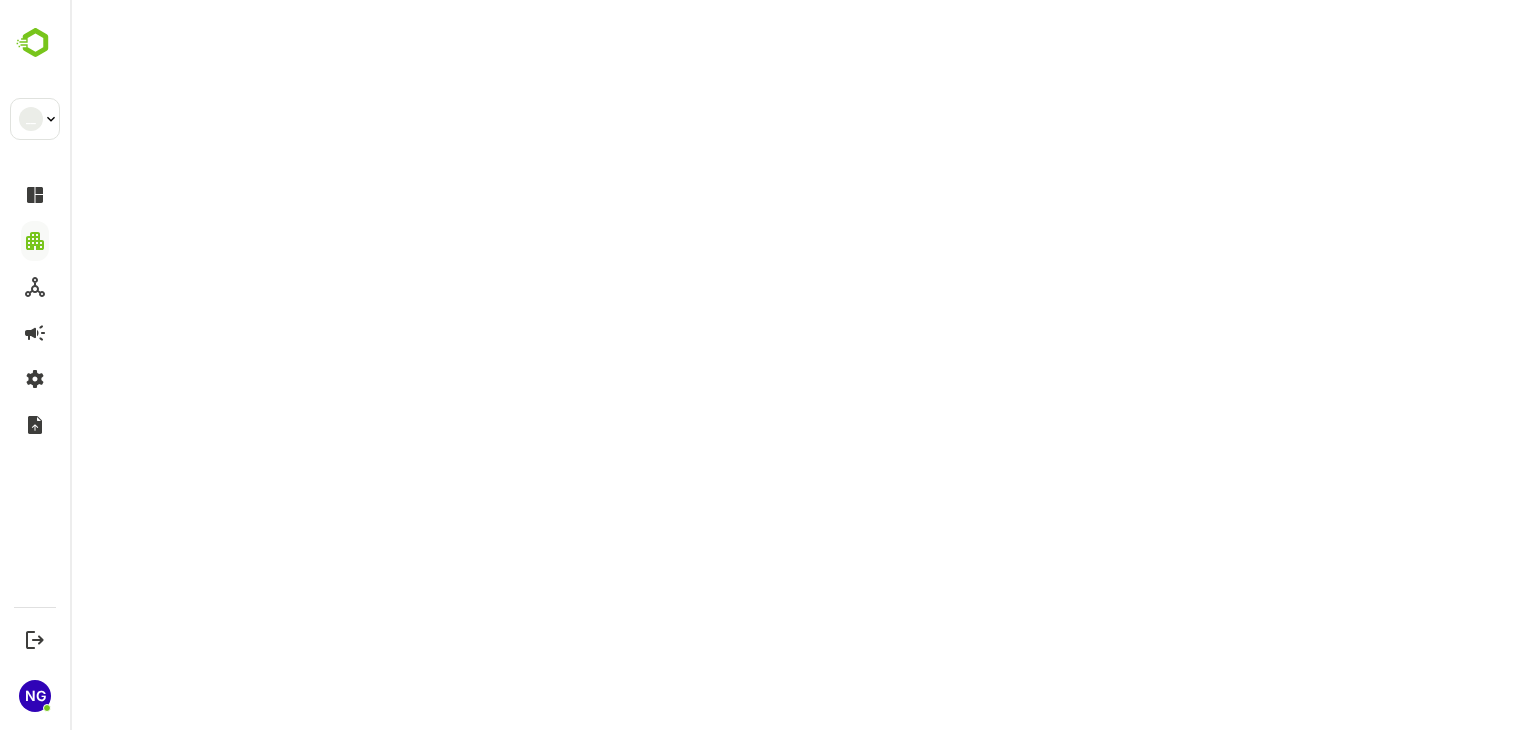 scroll, scrollTop: 0, scrollLeft: 0, axis: both 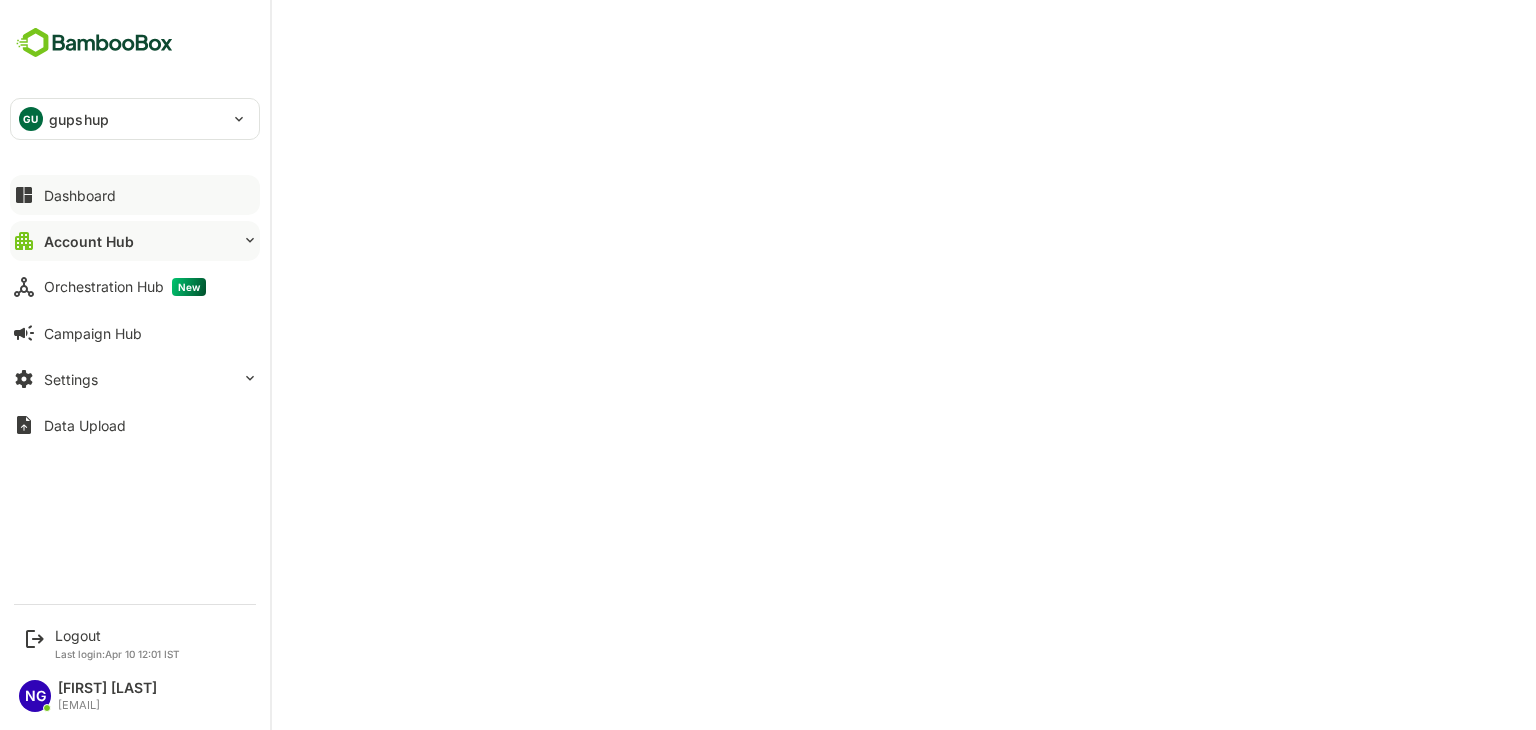 click on "Dashboard" at bounding box center (135, 195) 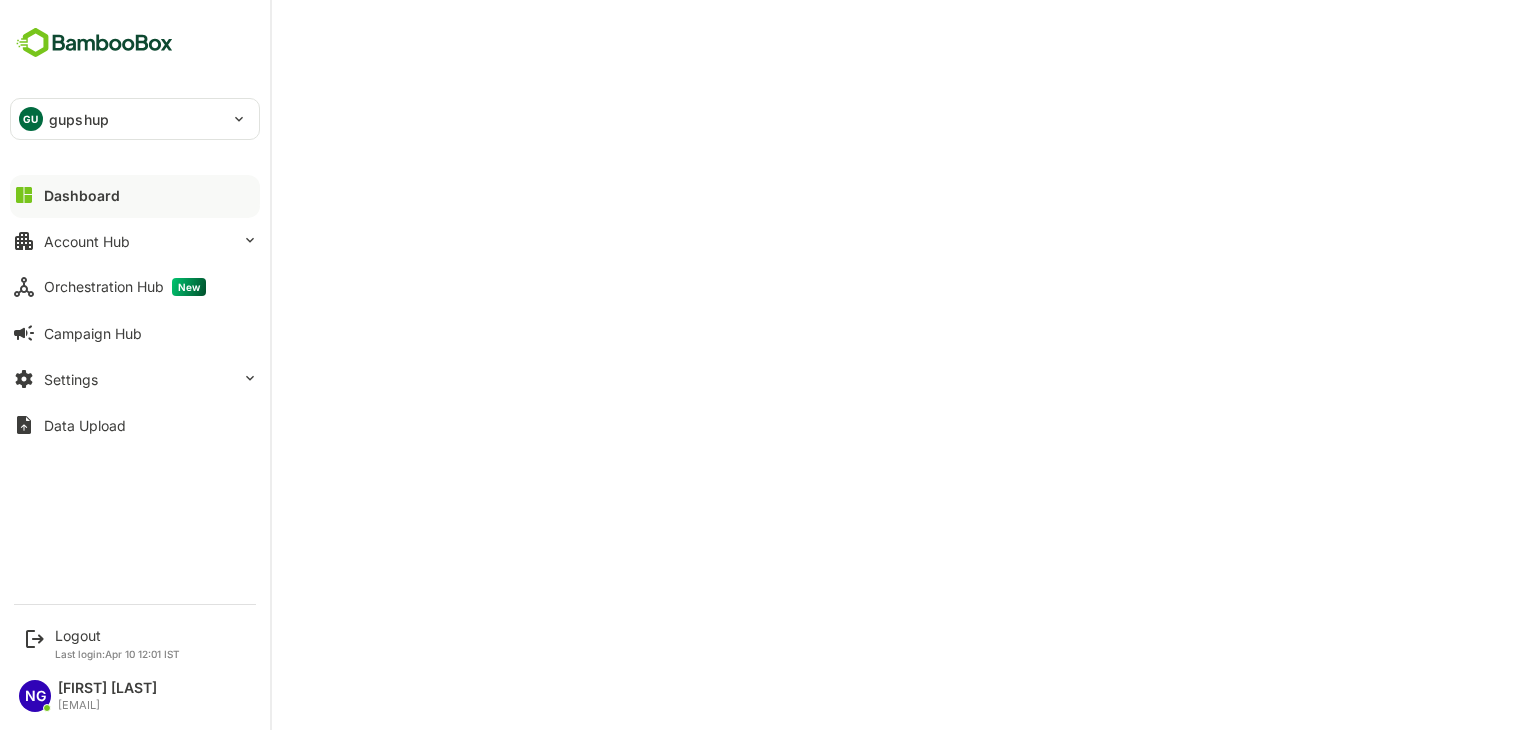 click on "Dashboard" at bounding box center (82, 195) 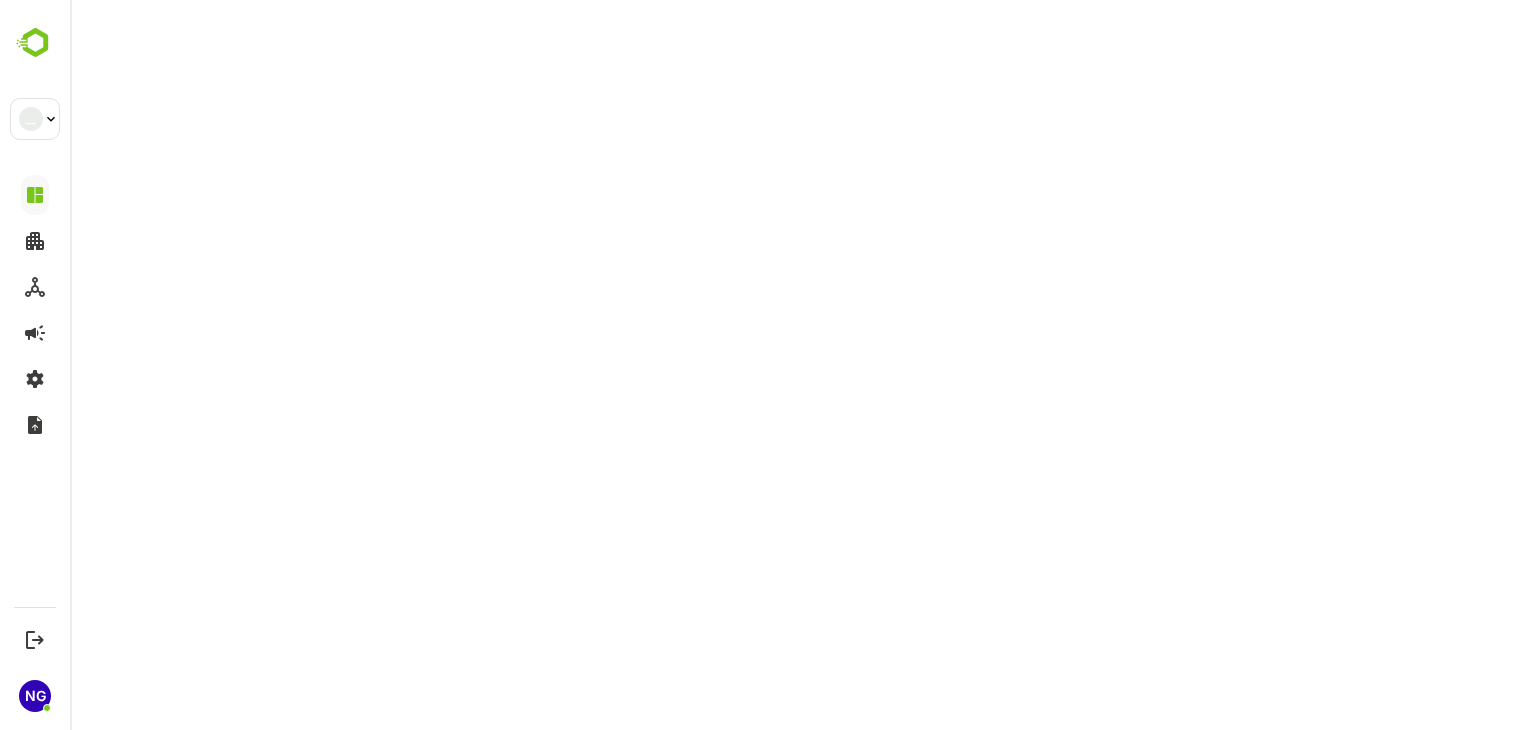 scroll, scrollTop: 0, scrollLeft: 0, axis: both 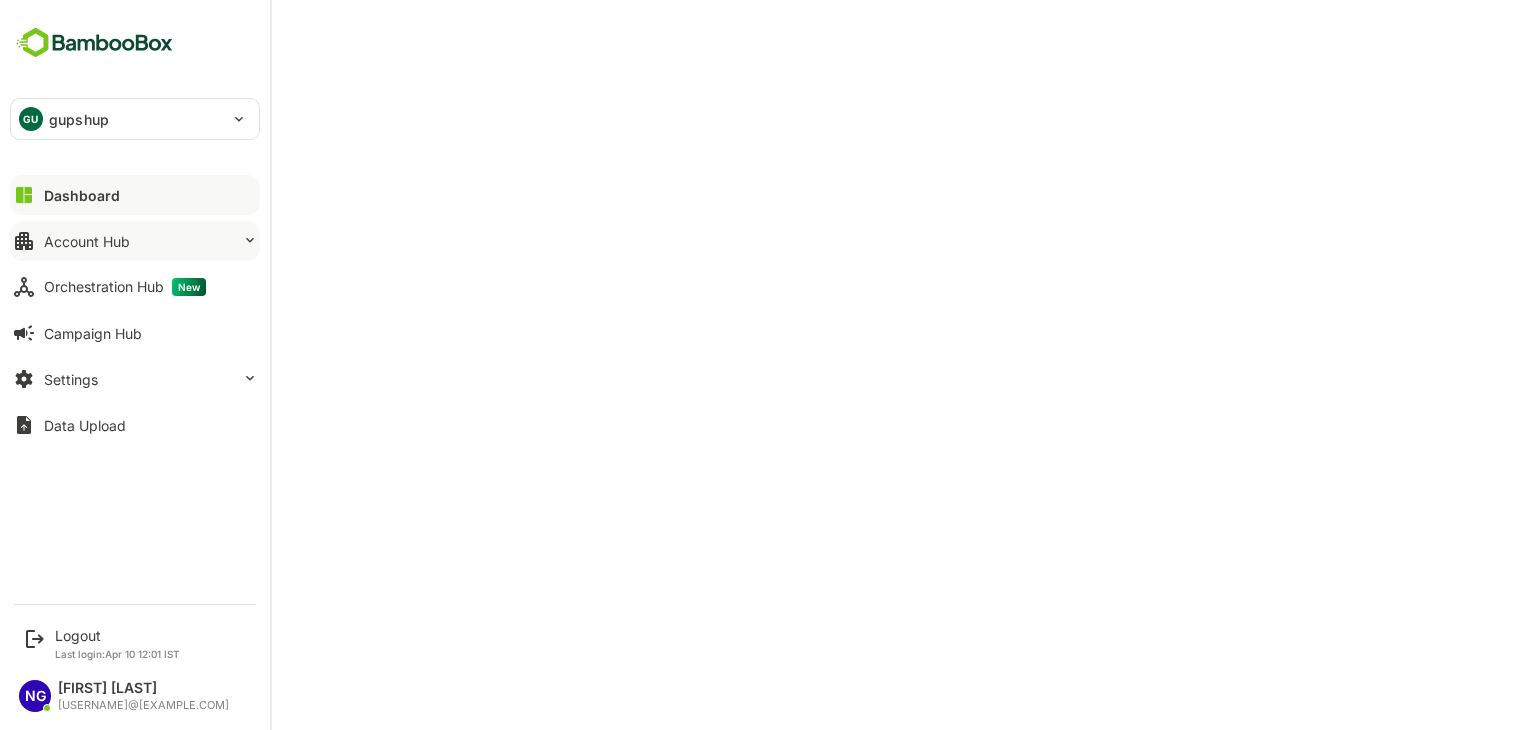 click on "Account Hub" at bounding box center [135, 241] 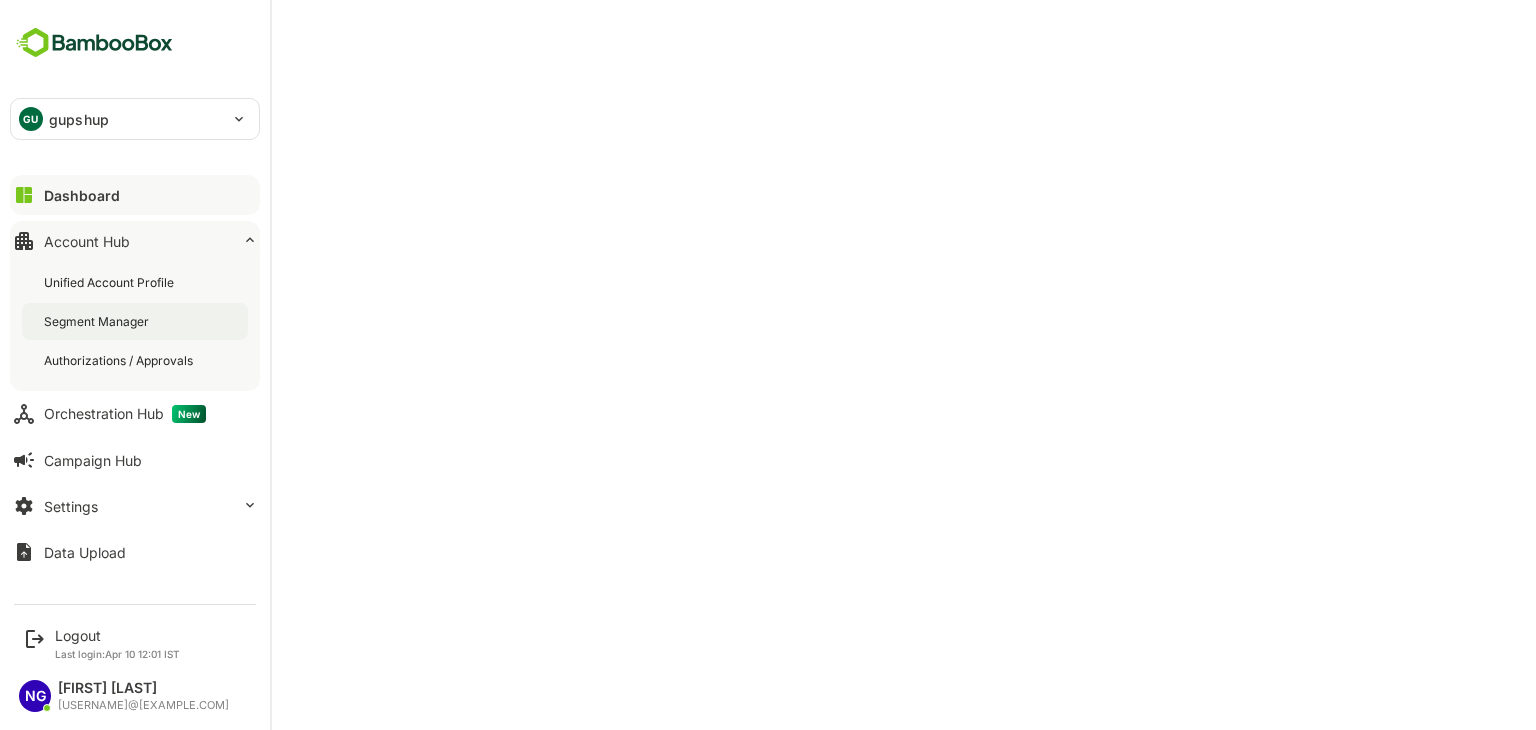 click on "Segment Manager" at bounding box center (98, 321) 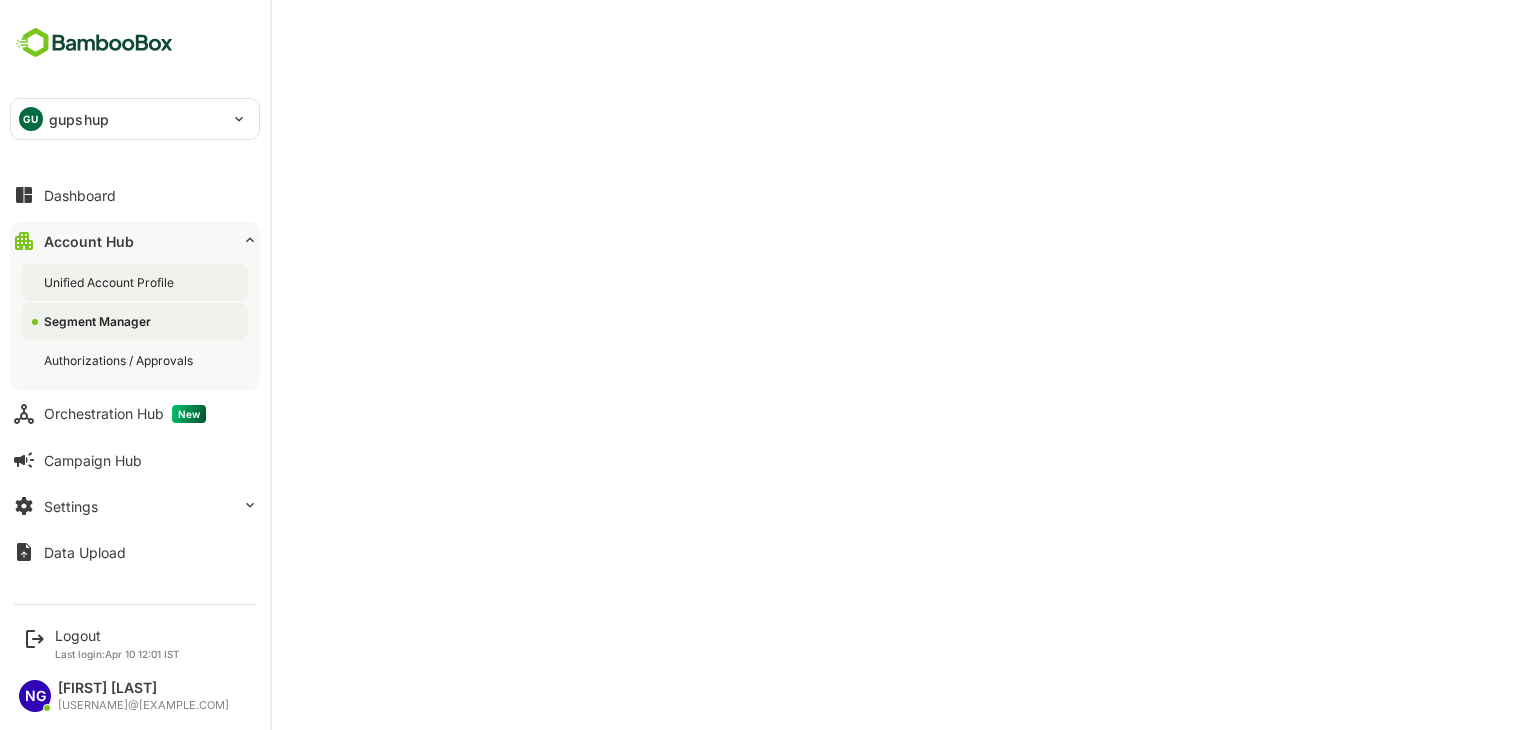 click on "Unified Account Profile" at bounding box center [111, 282] 